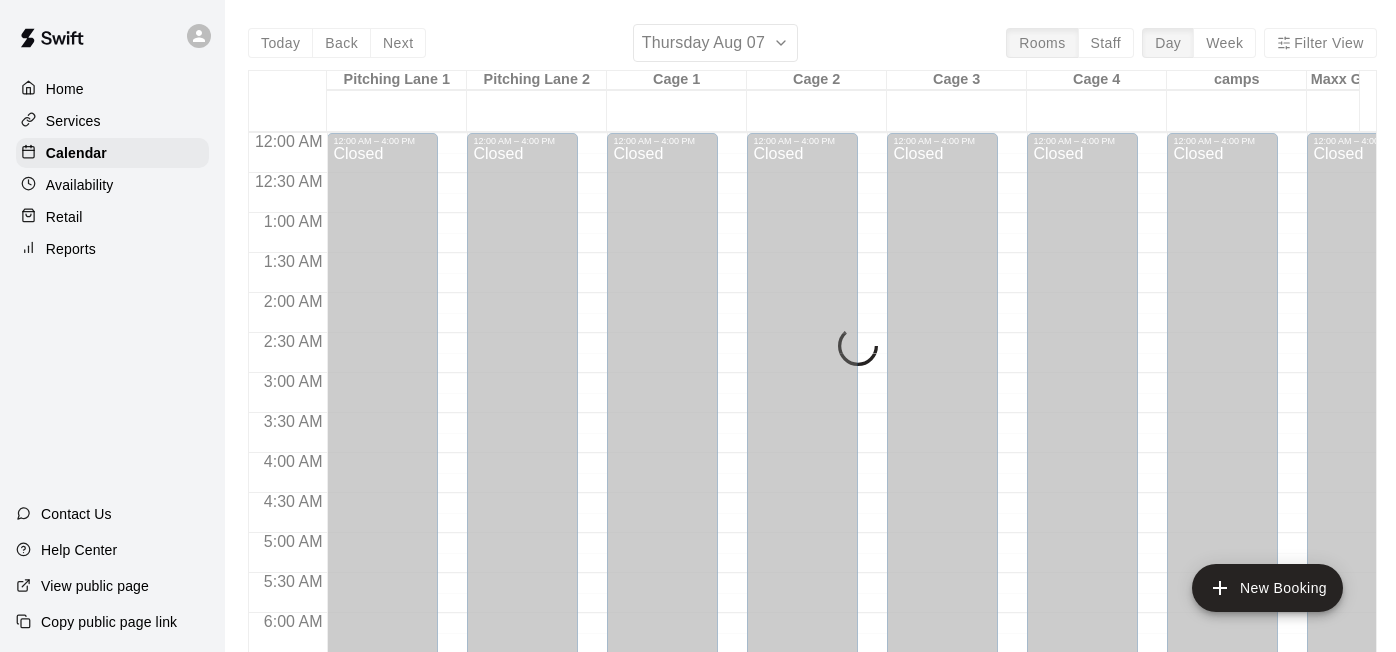 scroll, scrollTop: 0, scrollLeft: 0, axis: both 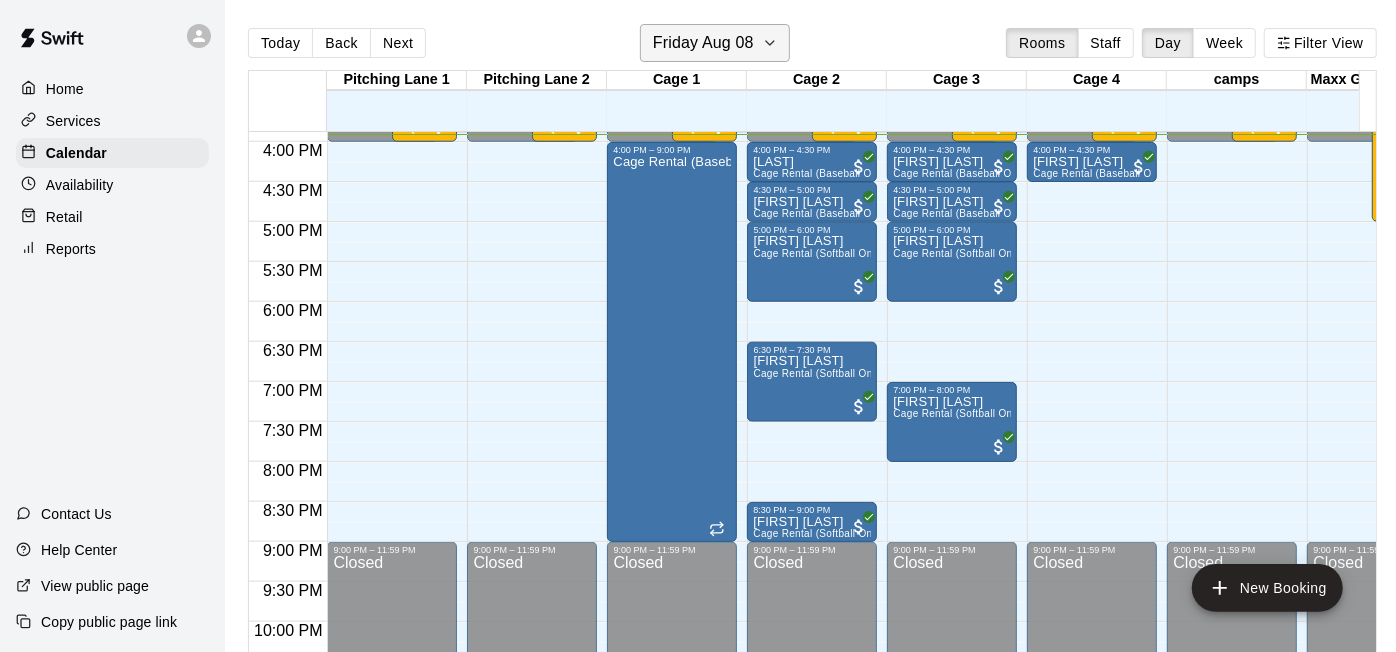 click on "Friday Aug 08" at bounding box center (715, 43) 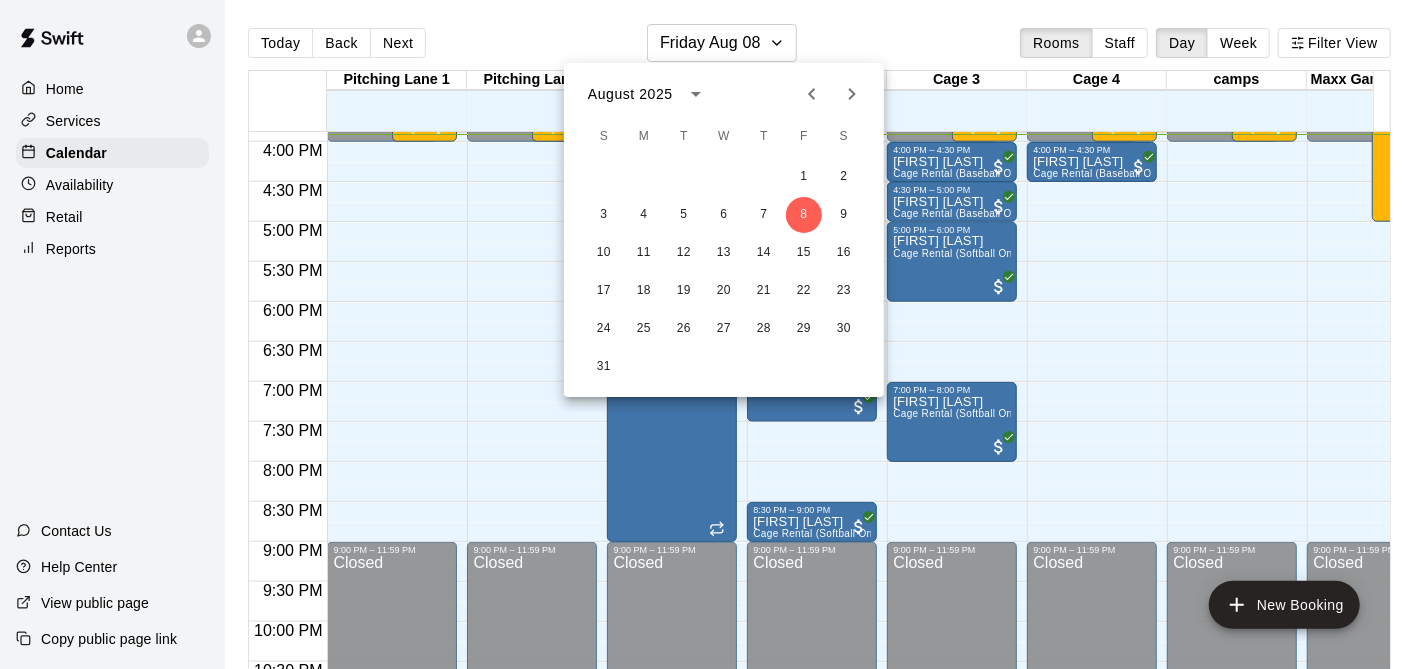 click at bounding box center [706, 334] 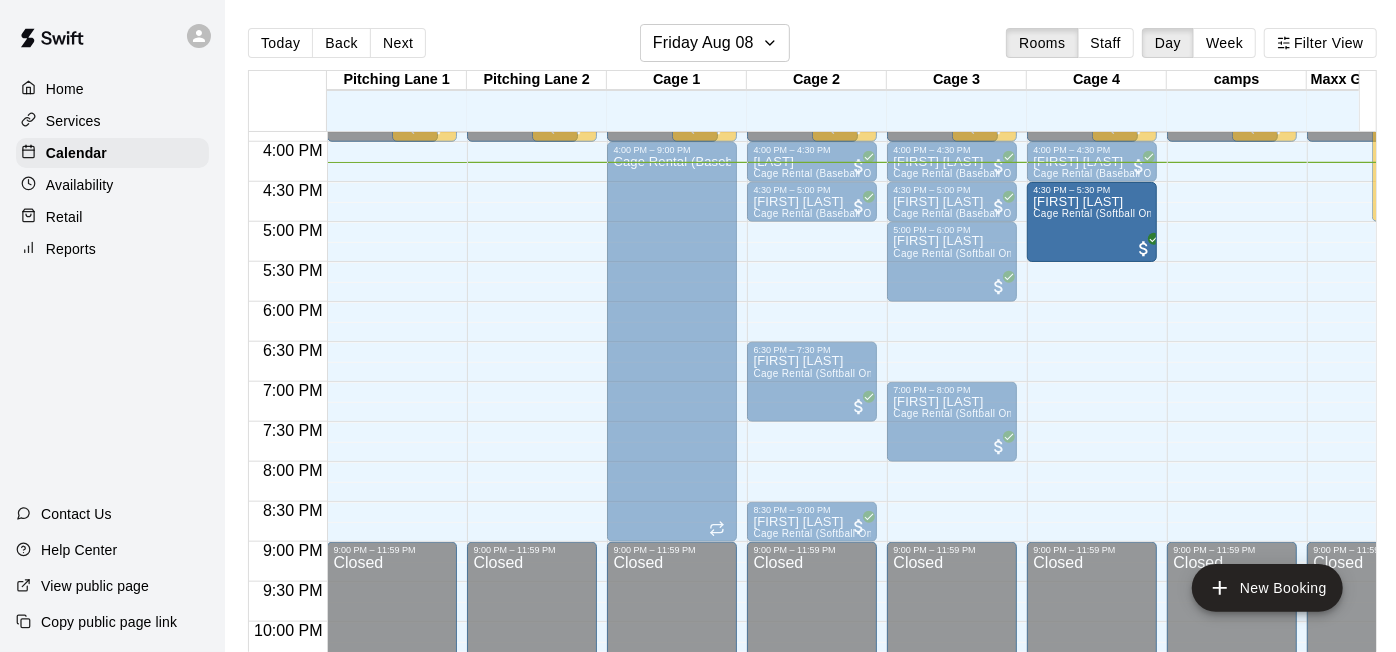 drag, startPoint x: 818, startPoint y: 251, endPoint x: 1051, endPoint y: 223, distance: 234.67638 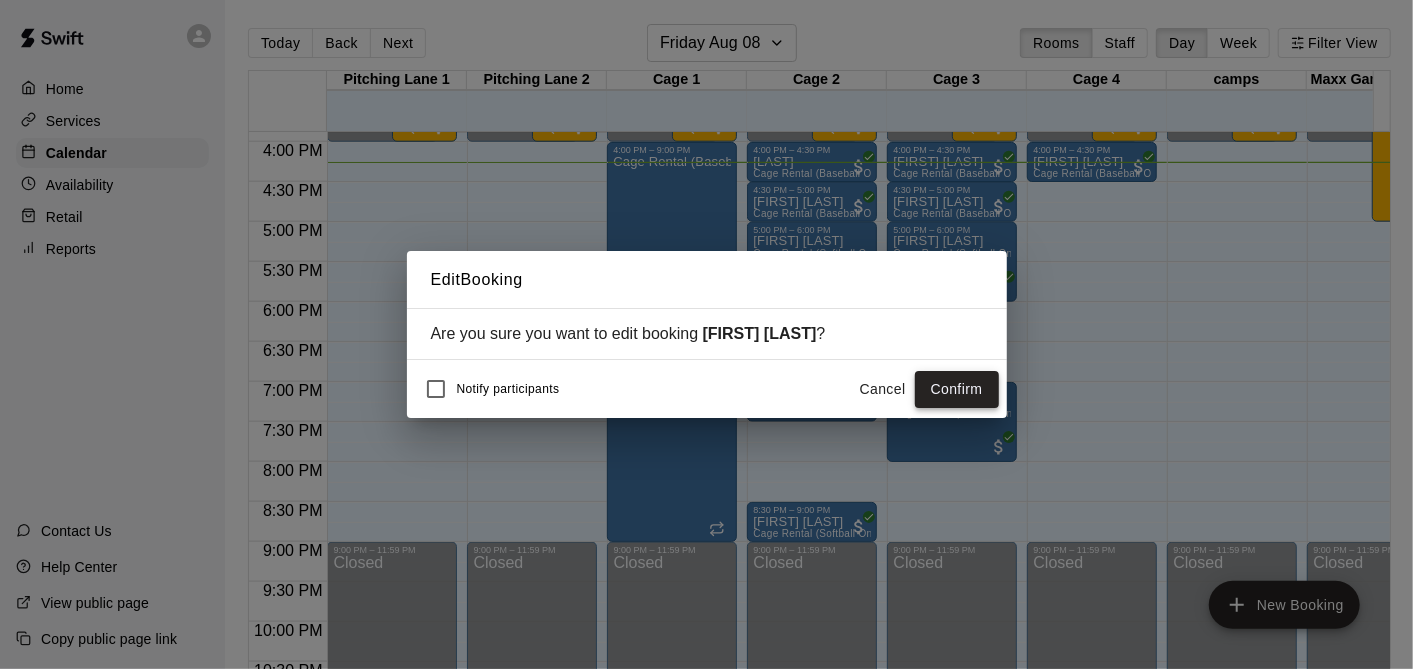 click on "Confirm" at bounding box center [957, 389] 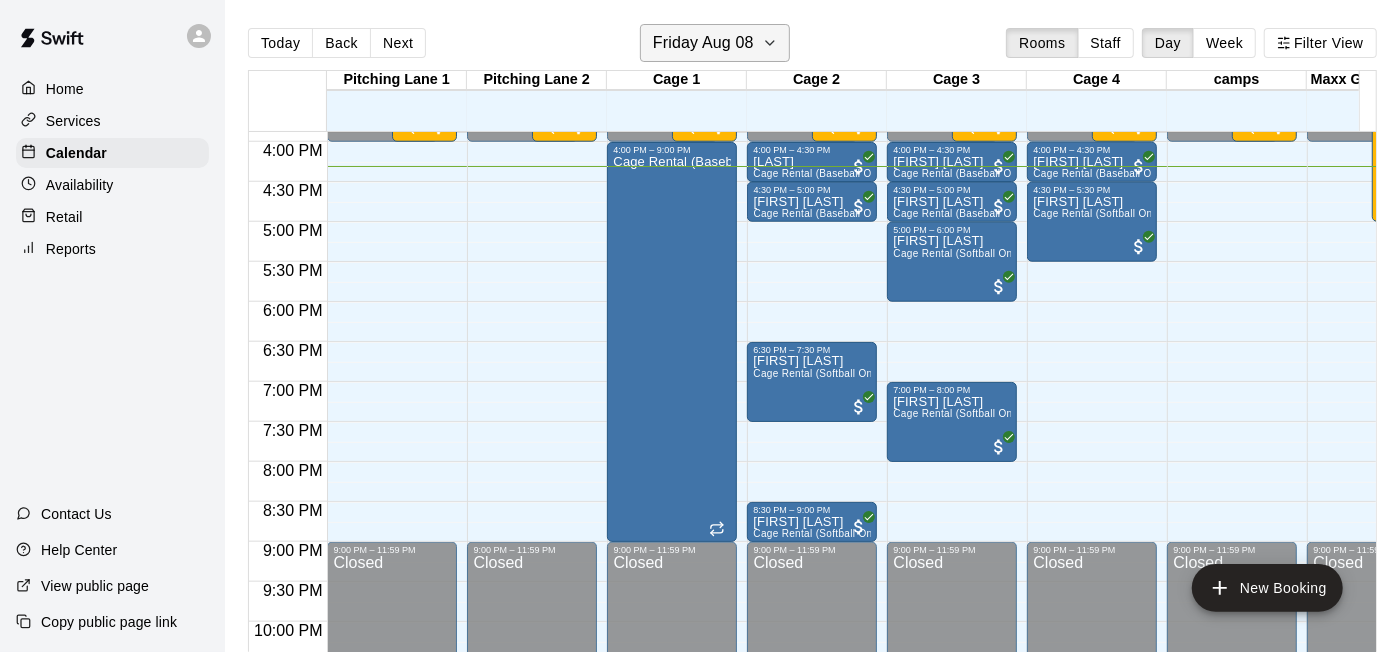click on "Friday Aug 08" at bounding box center (703, 43) 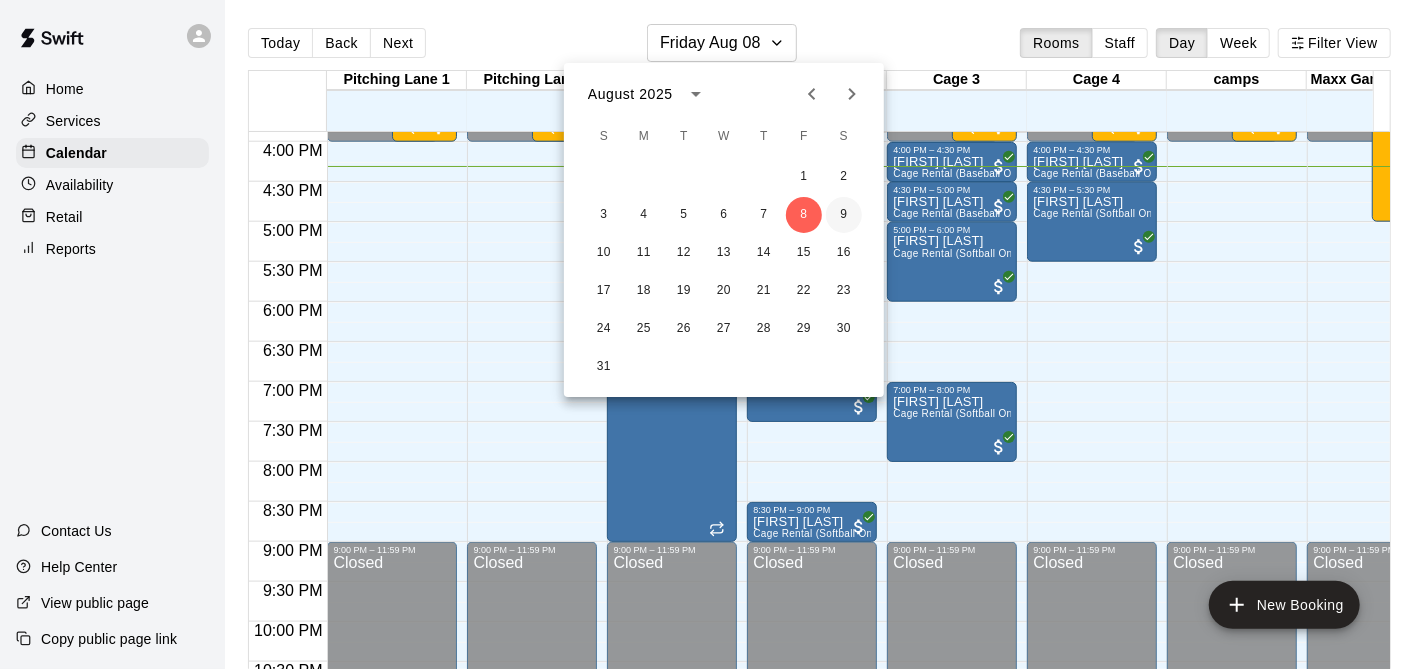 click on "9" at bounding box center [844, 215] 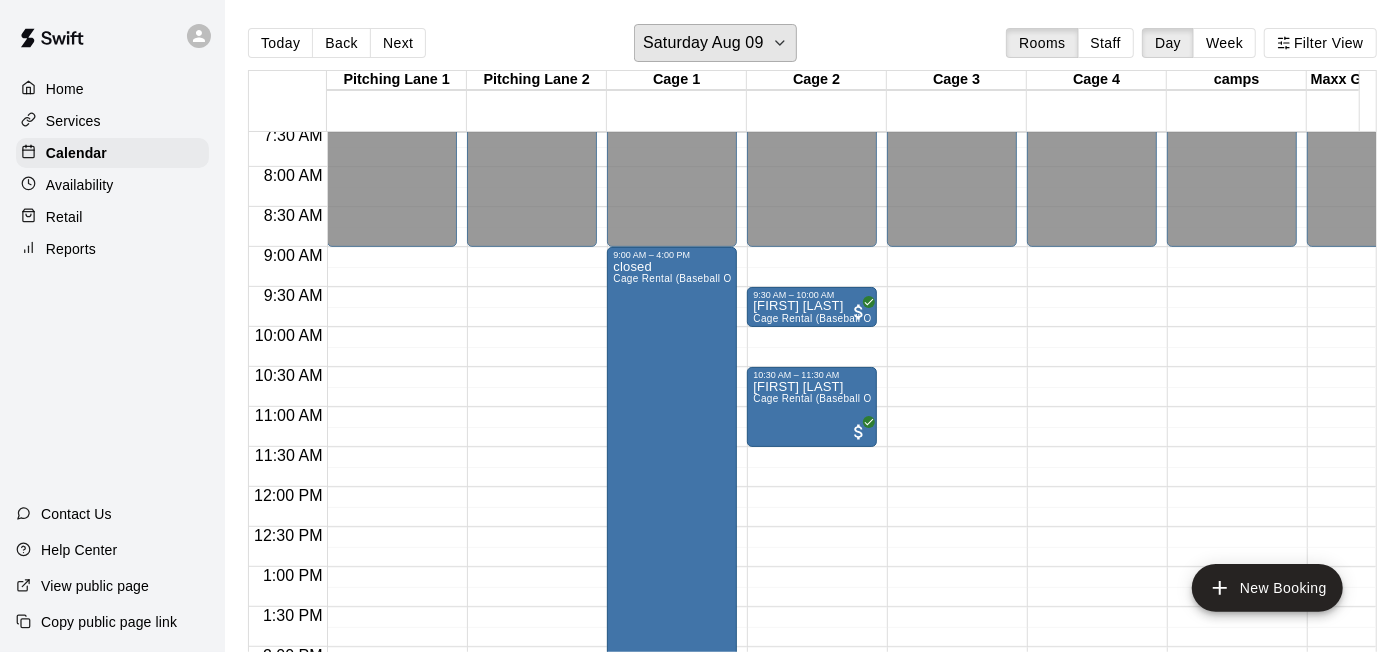 scroll, scrollTop: 597, scrollLeft: 0, axis: vertical 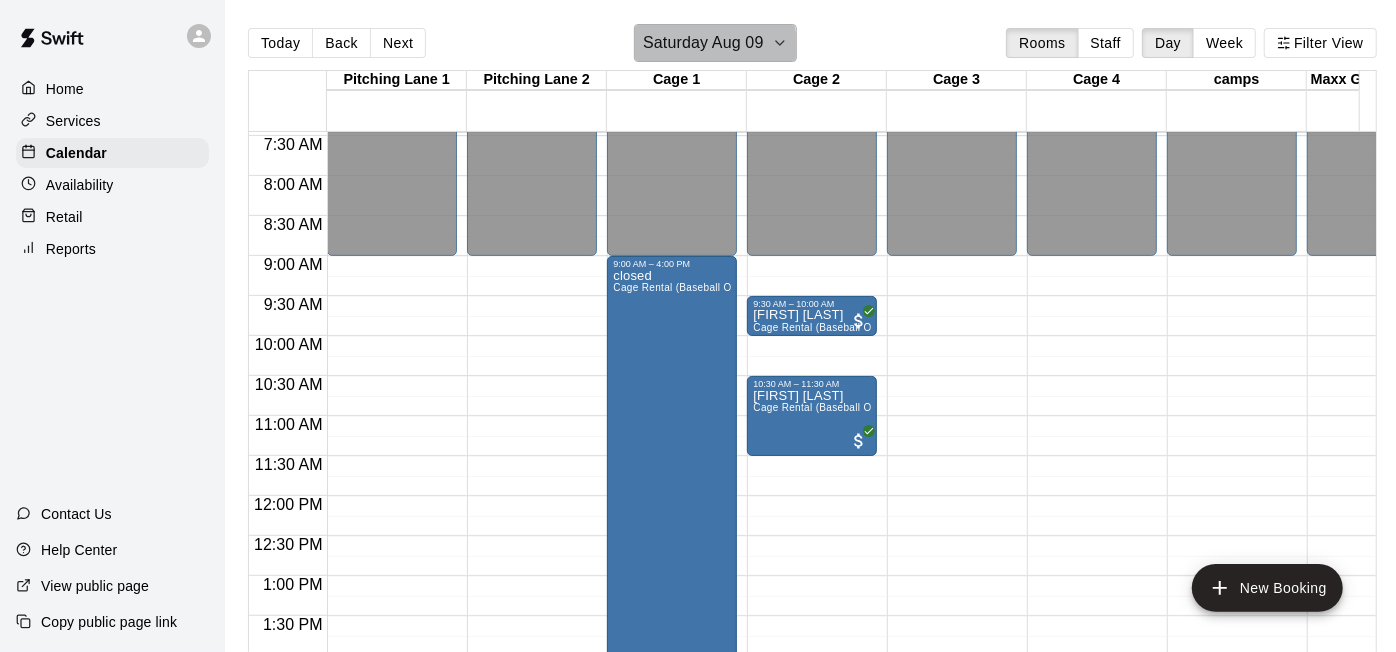 click on "Saturday Aug 09" at bounding box center [703, 43] 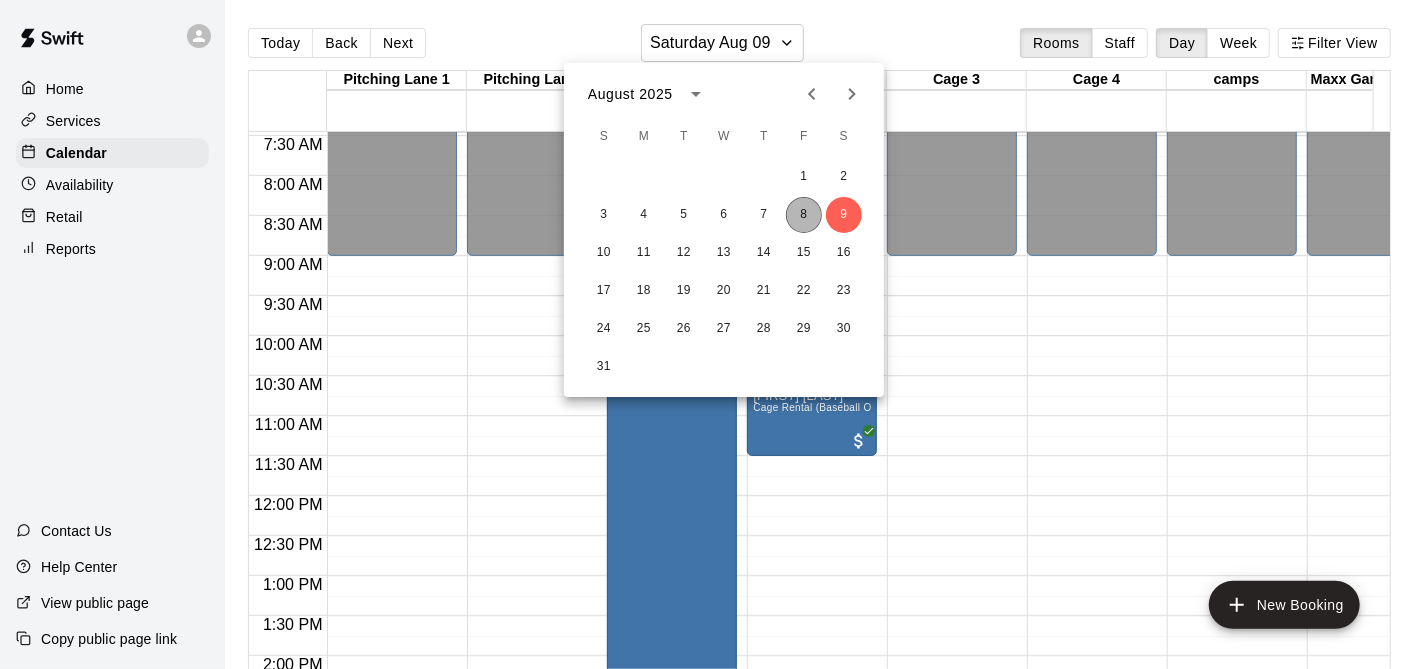 click on "8" at bounding box center [804, 215] 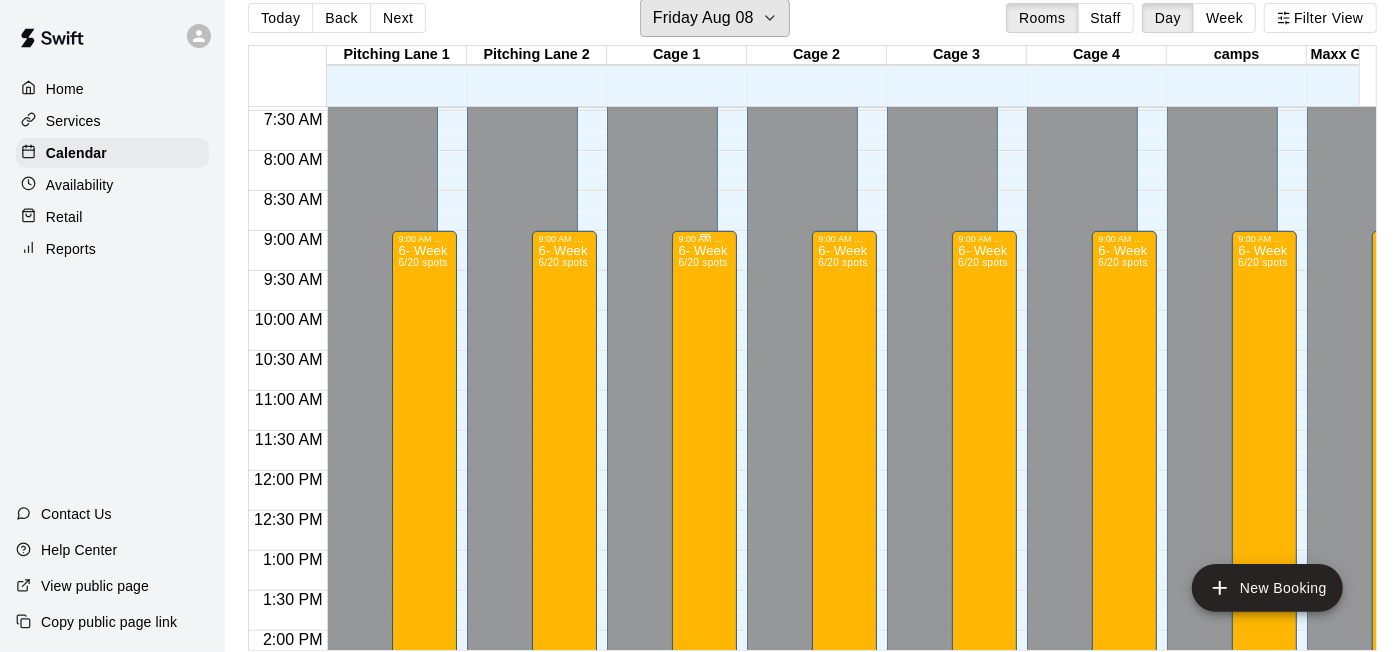 scroll, scrollTop: 48, scrollLeft: 0, axis: vertical 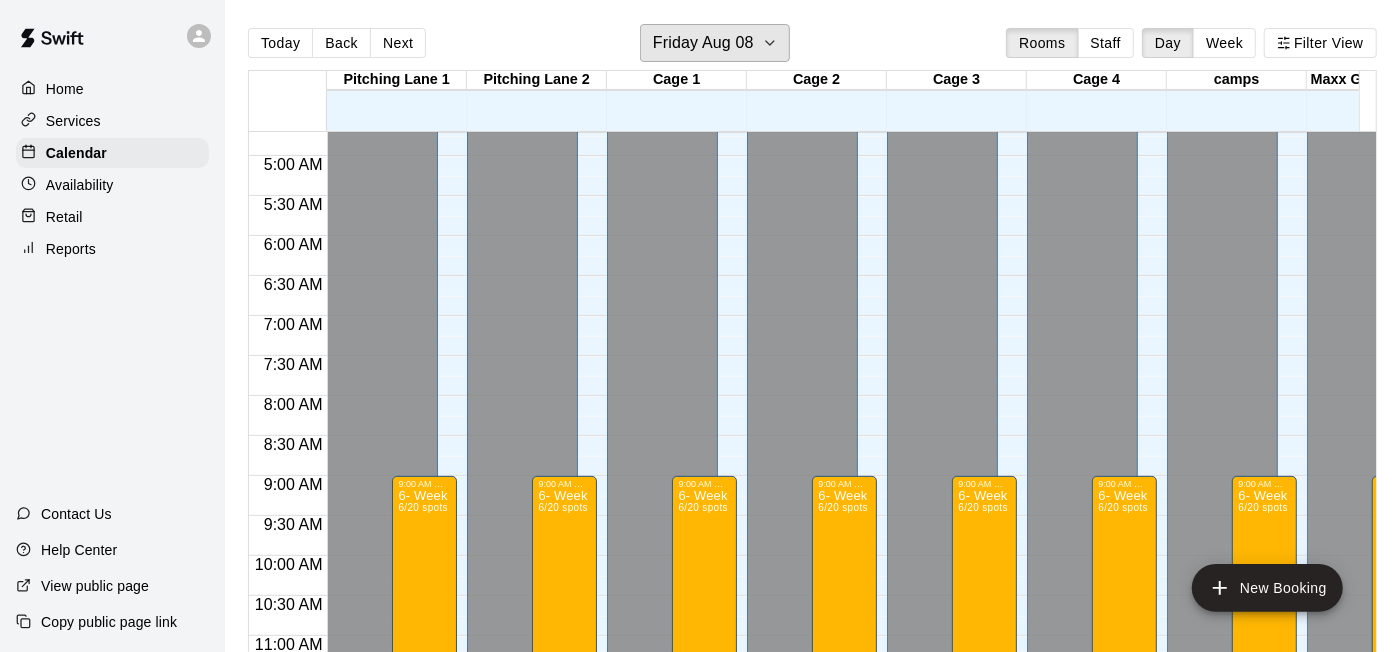 click on "Friday Aug 08" at bounding box center [703, 43] 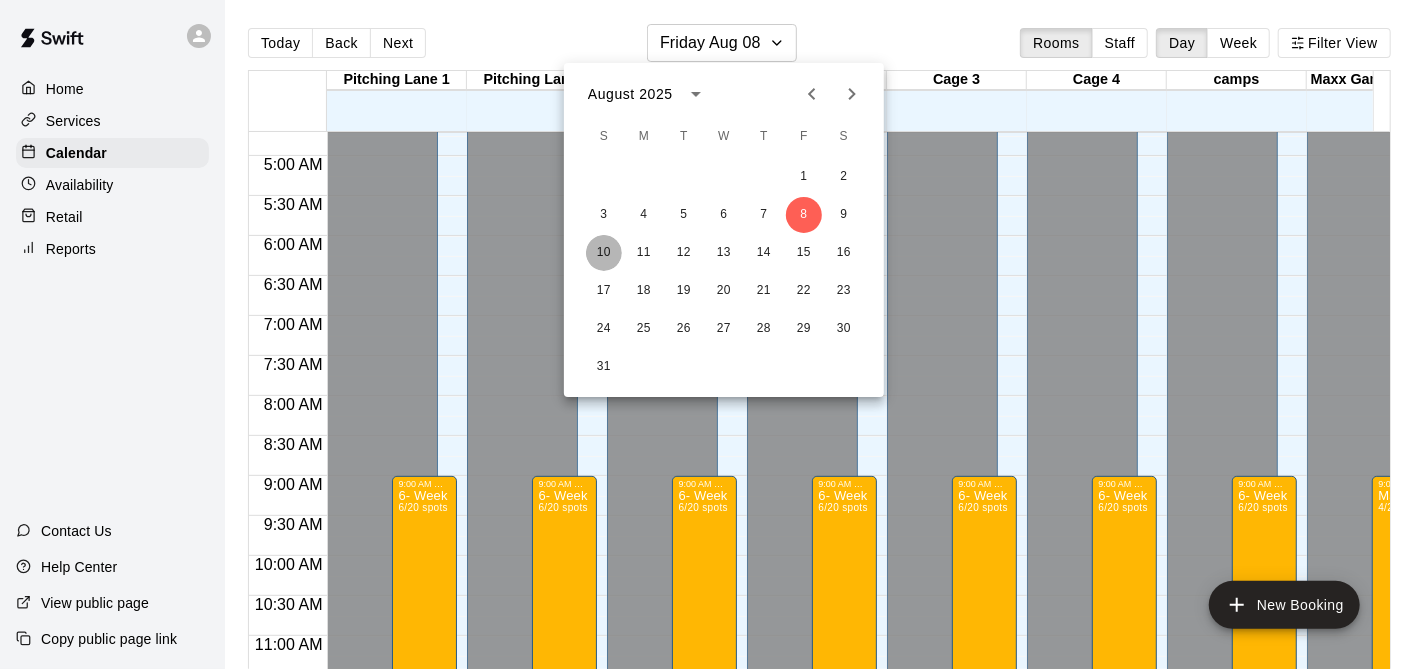 click on "10" at bounding box center [604, 253] 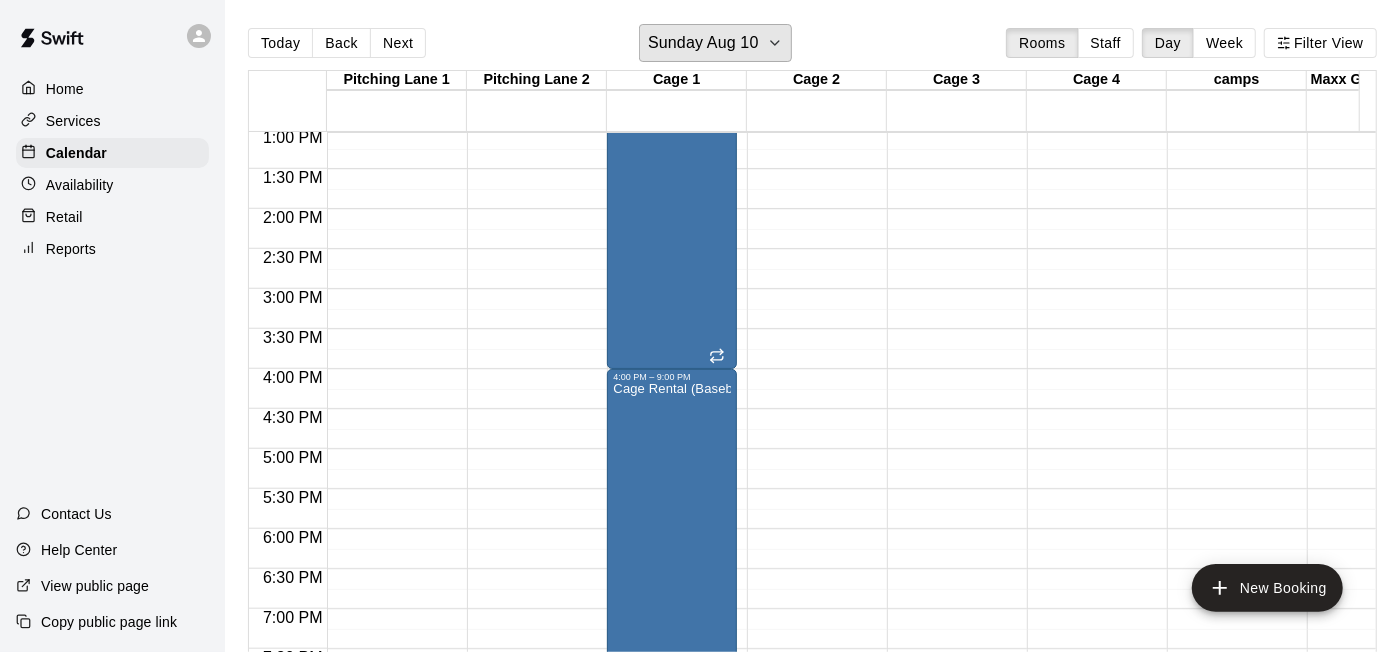 scroll, scrollTop: 711, scrollLeft: 0, axis: vertical 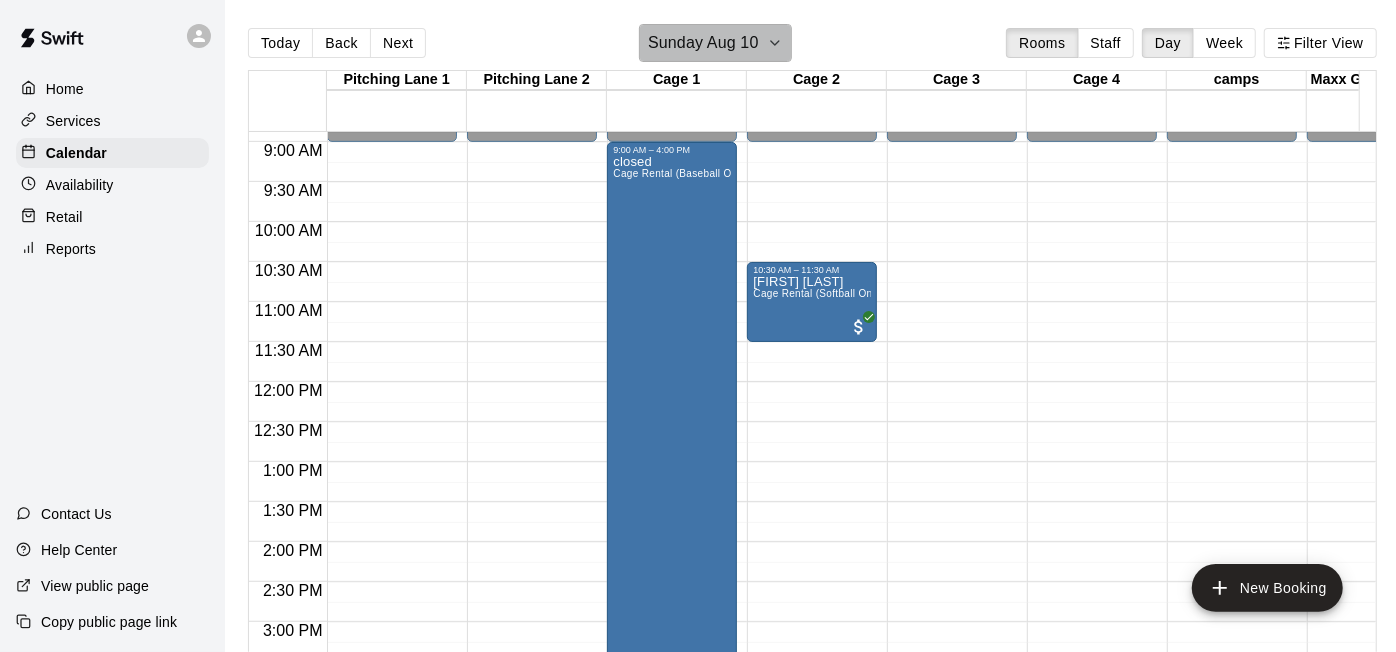 click on "Sunday Aug 10" at bounding box center (703, 43) 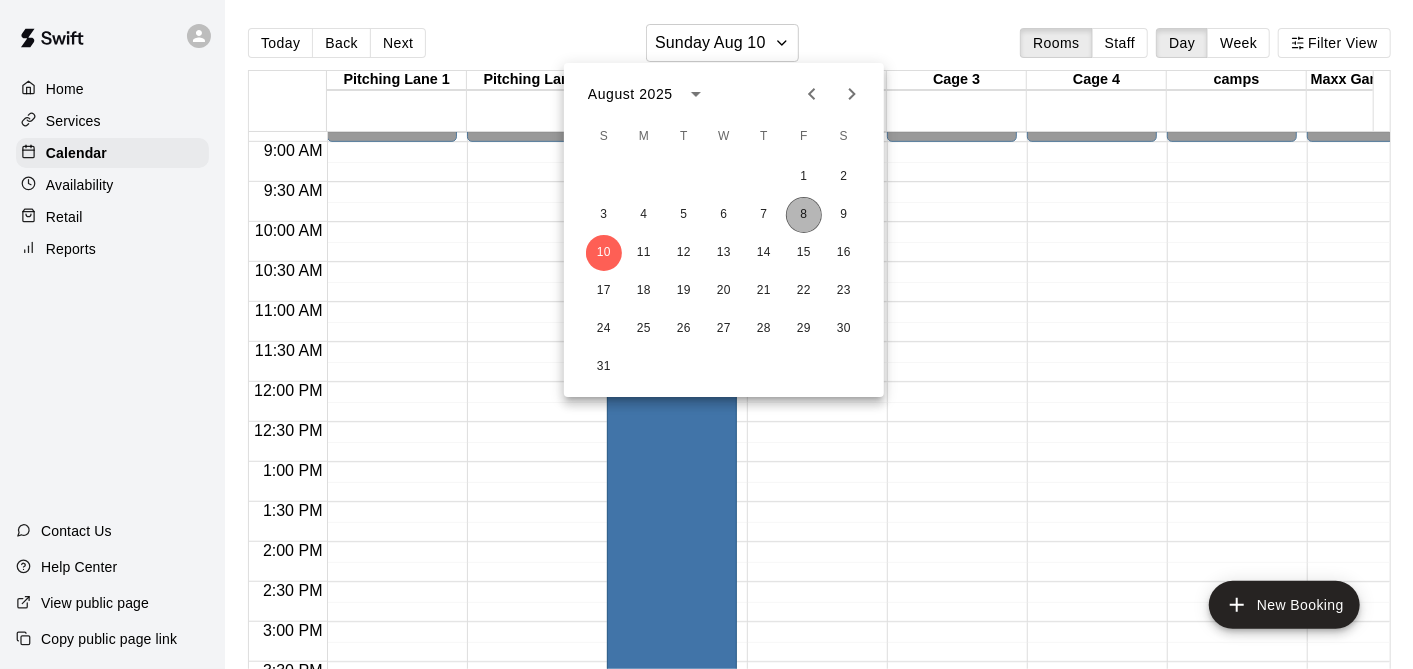 click on "8" at bounding box center (804, 215) 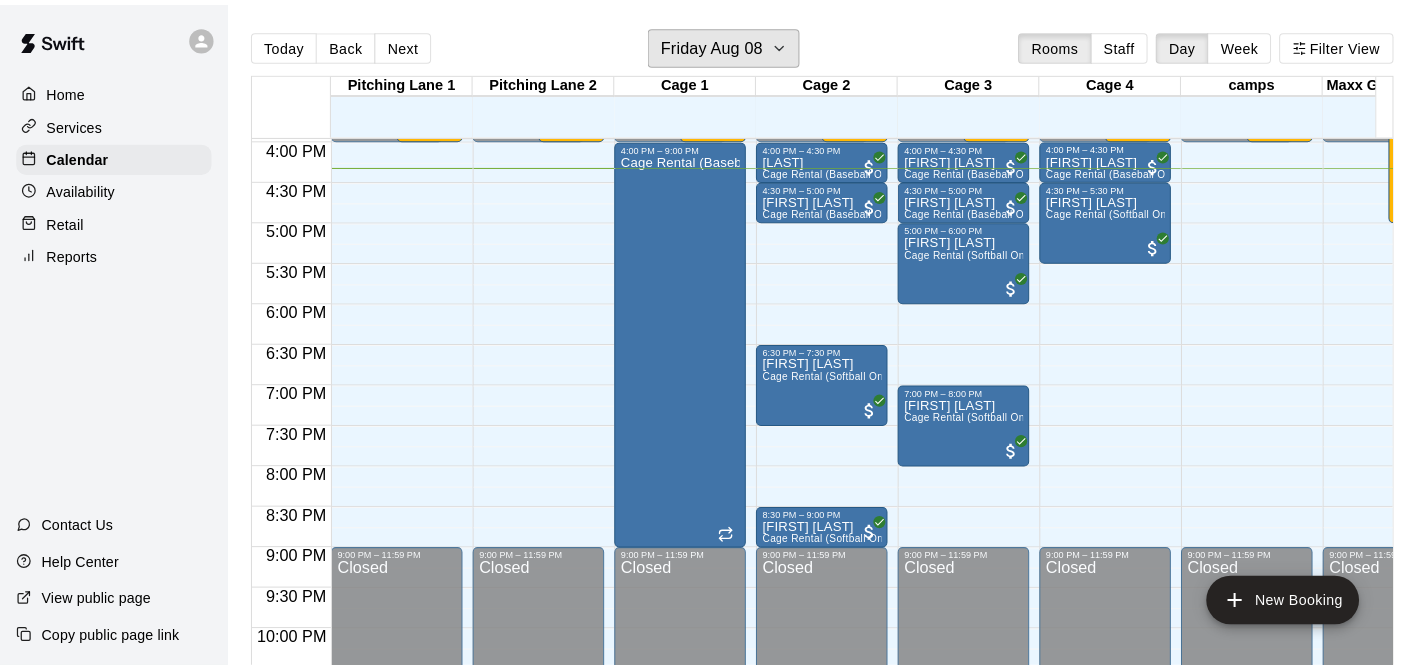 scroll, scrollTop: 1281, scrollLeft: 0, axis: vertical 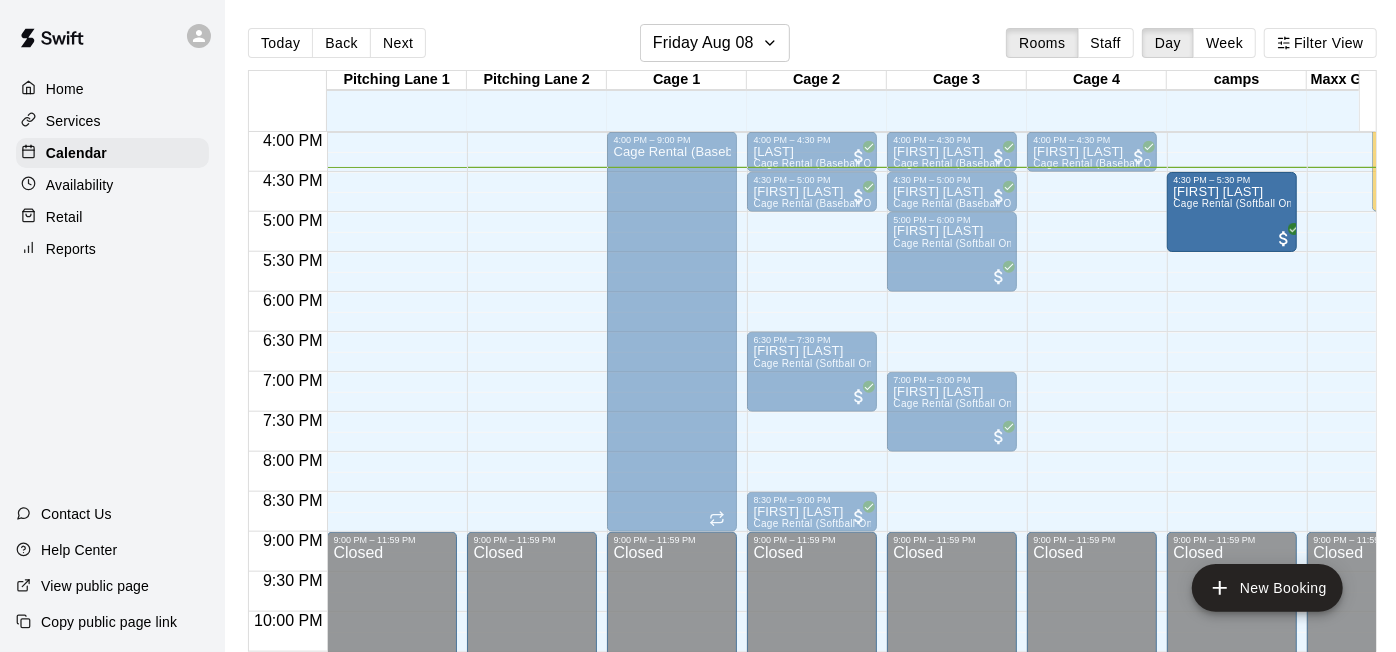 drag, startPoint x: 1077, startPoint y: 207, endPoint x: 1223, endPoint y: 211, distance: 146.05478 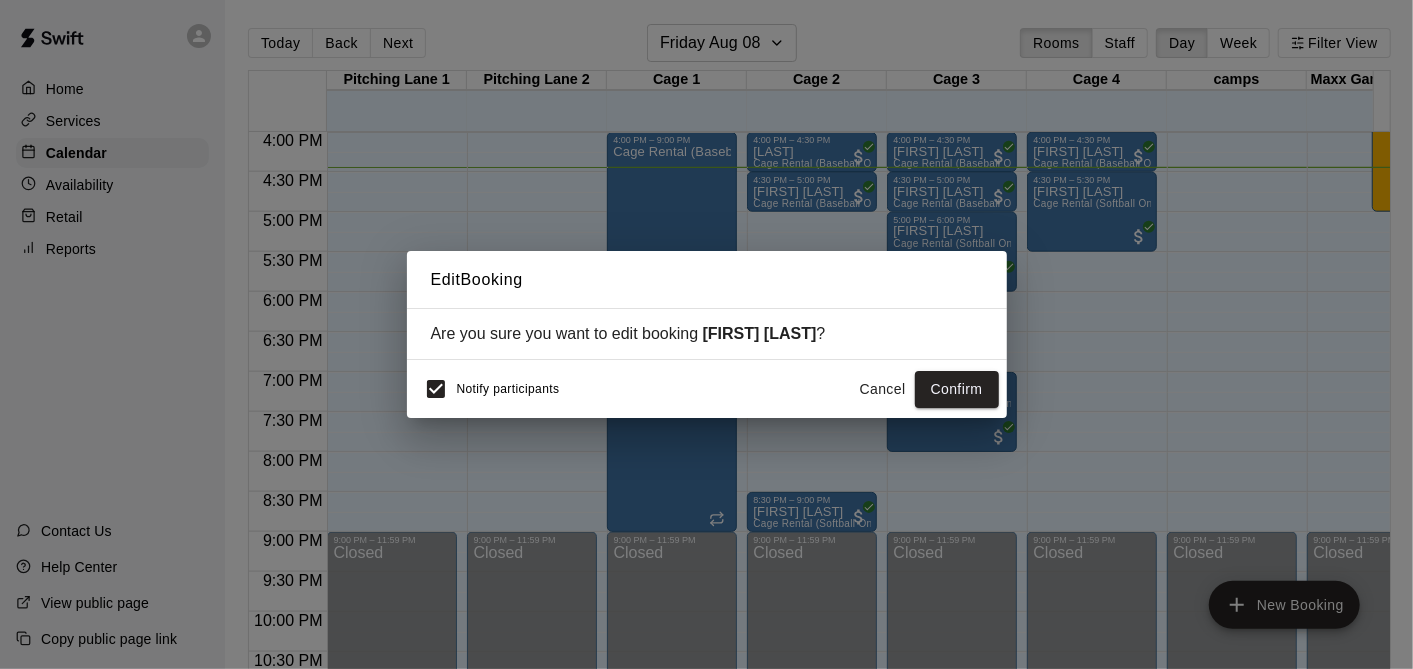 click on "Notify participants" at bounding box center (508, 390) 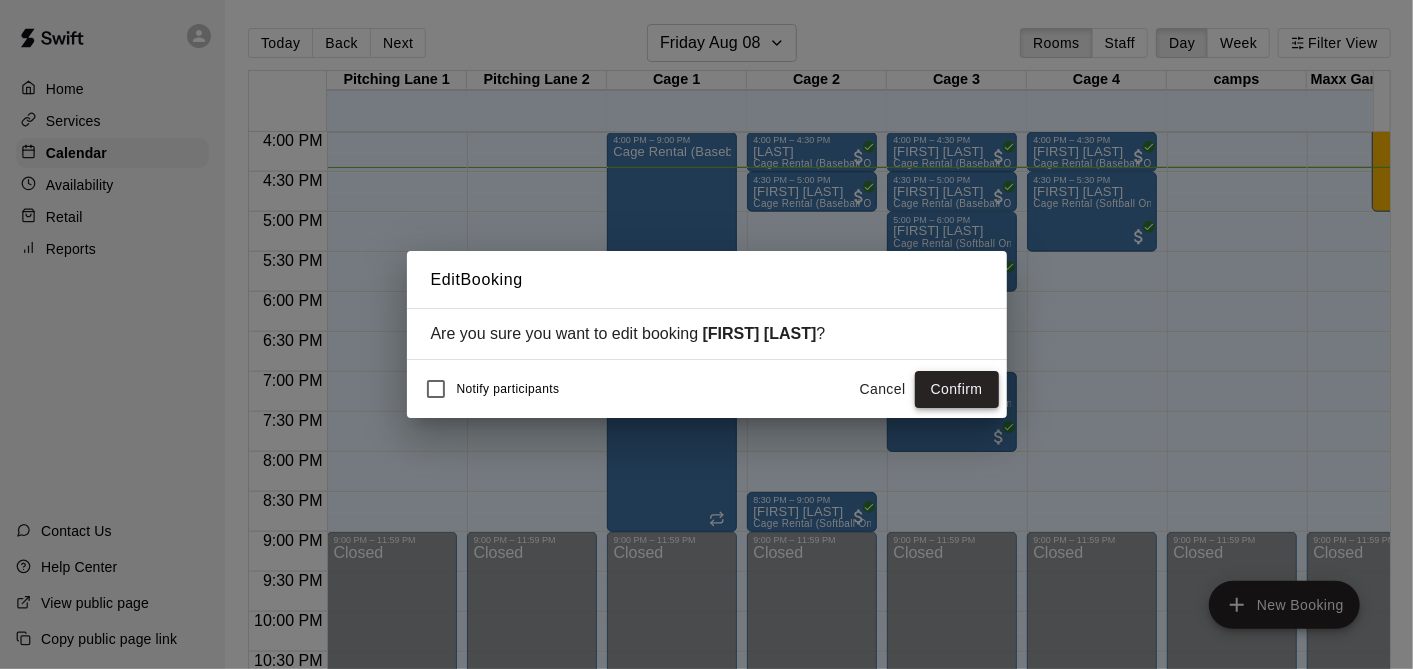 click on "Confirm" at bounding box center [957, 389] 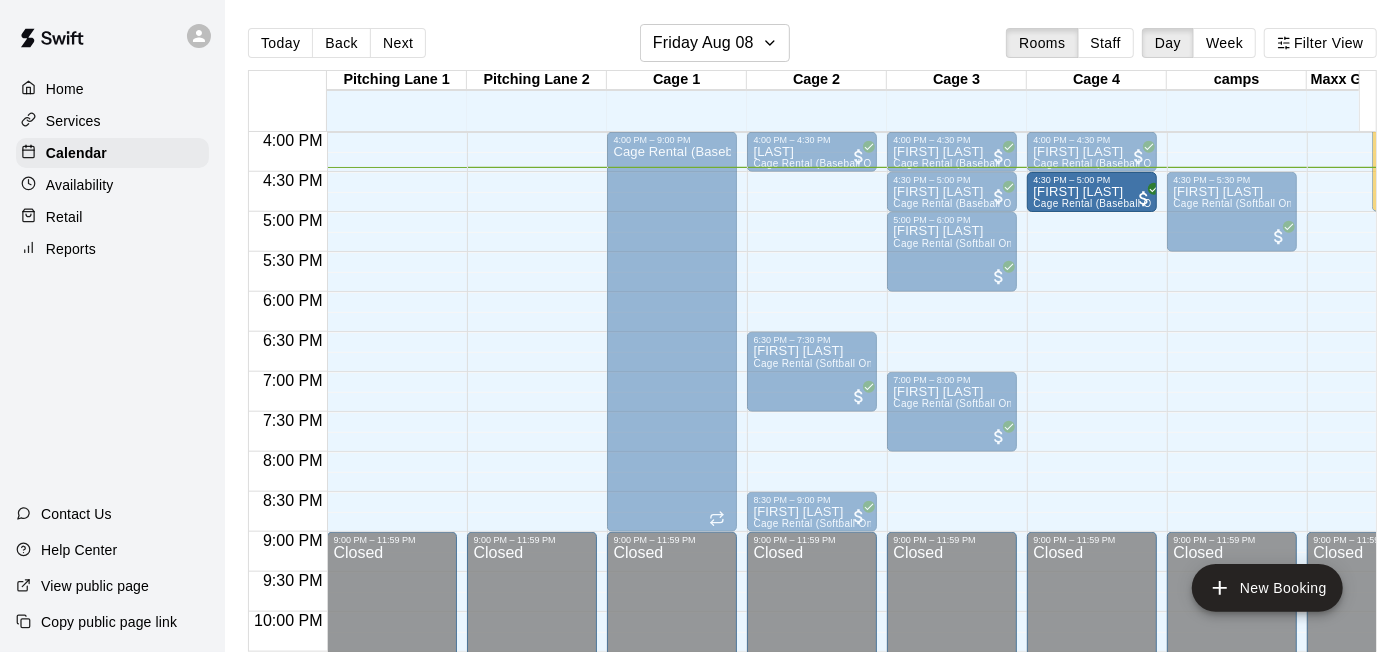 drag, startPoint x: 800, startPoint y: 194, endPoint x: 1098, endPoint y: 200, distance: 298.0604 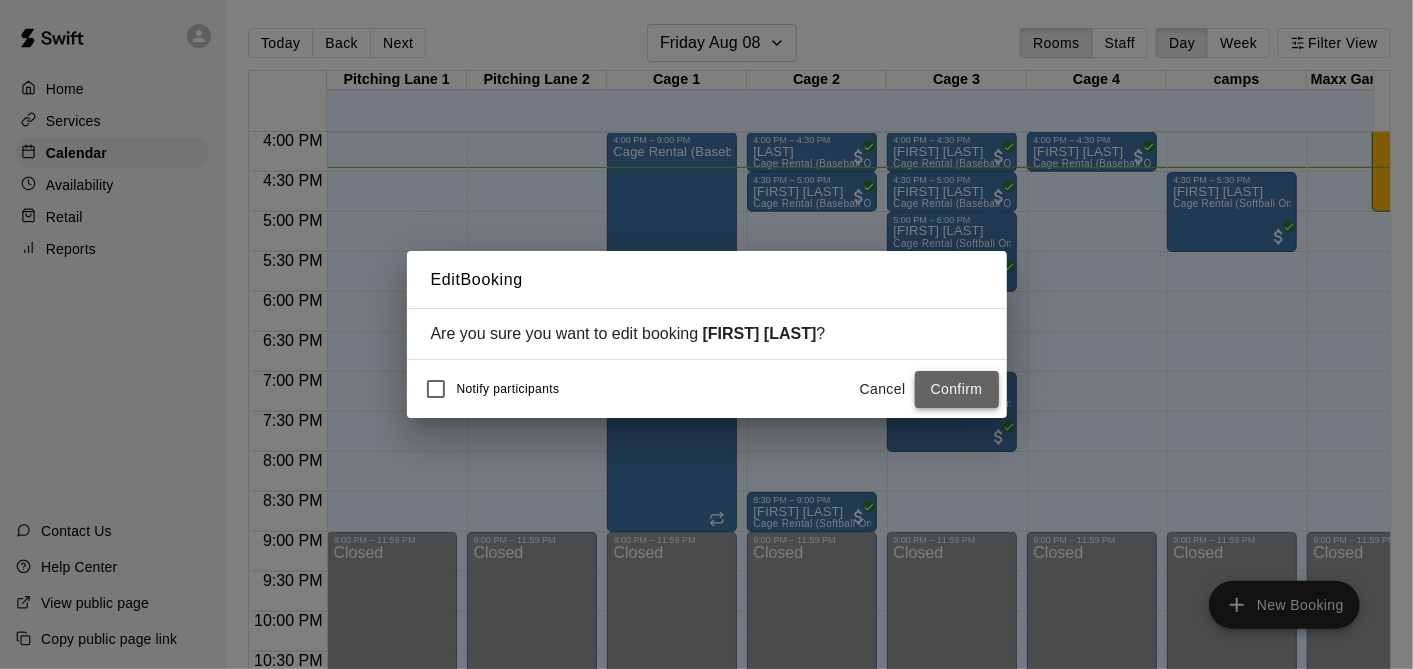 click on "Confirm" at bounding box center (957, 389) 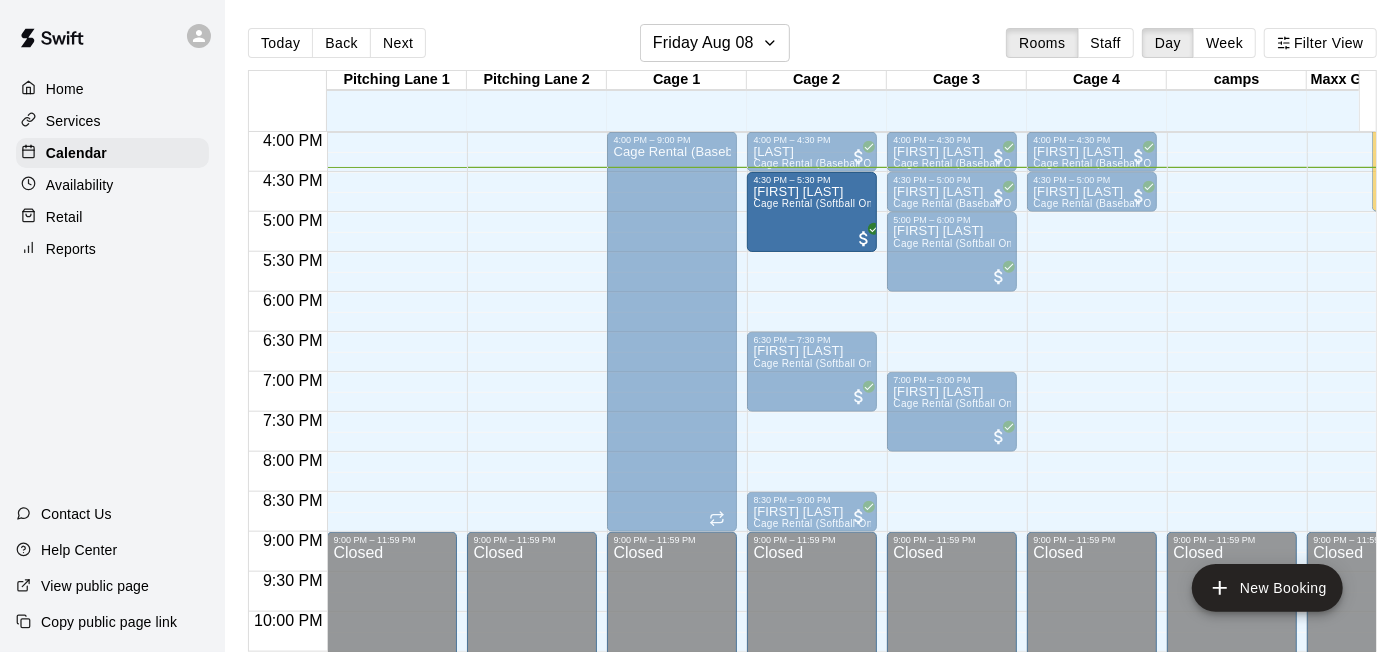 drag, startPoint x: 1230, startPoint y: 222, endPoint x: 872, endPoint y: 232, distance: 358.13965 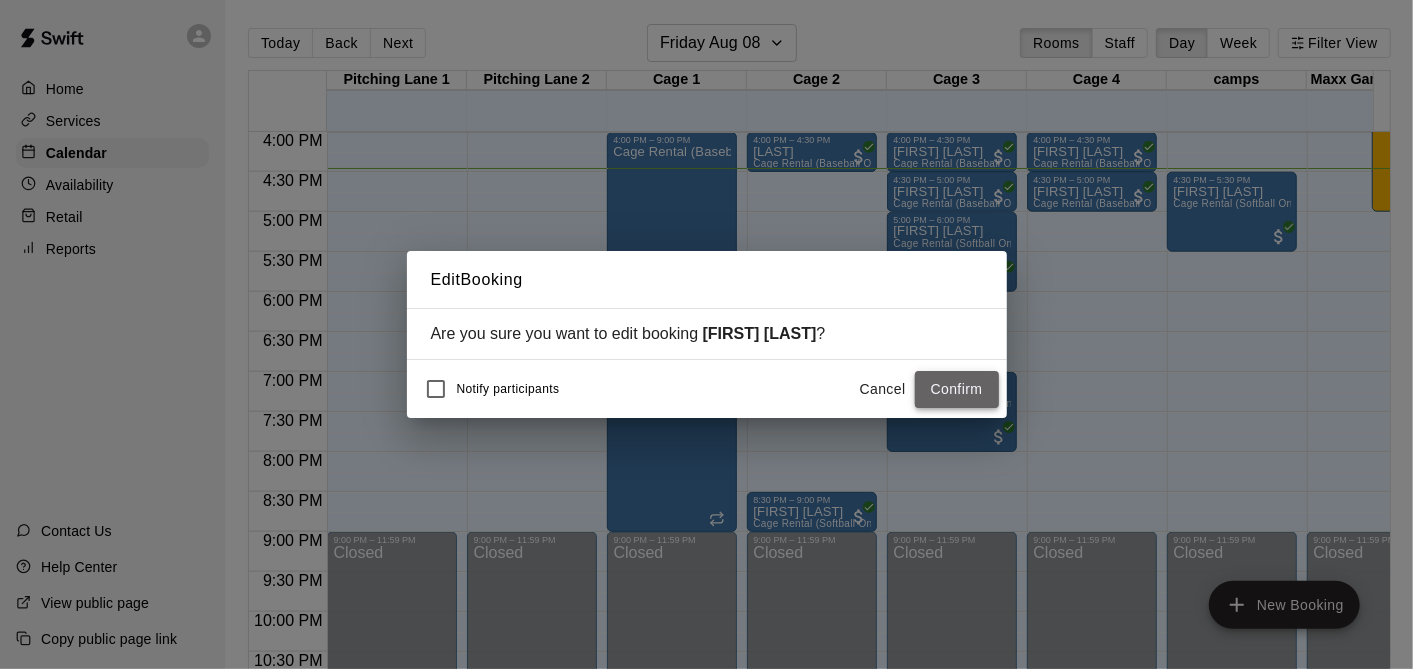 click on "Confirm" at bounding box center [957, 389] 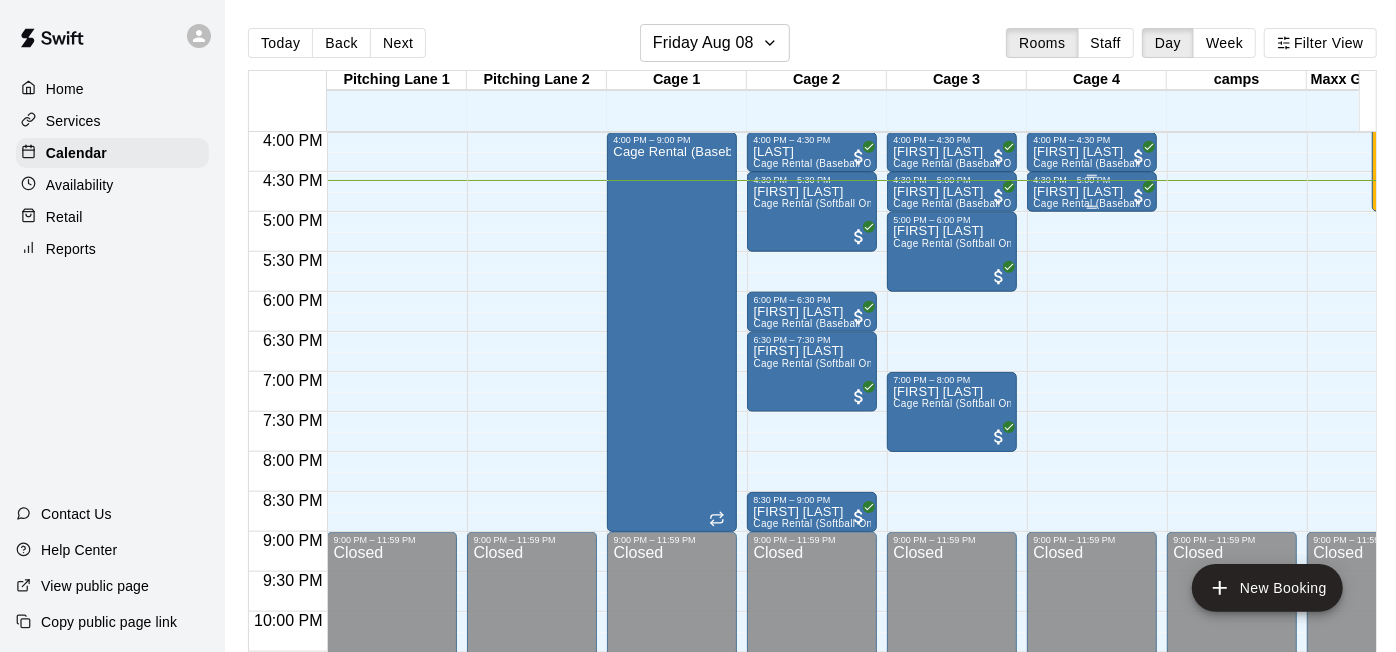 click on "Isaac  Assemi" at bounding box center (1092, 192) 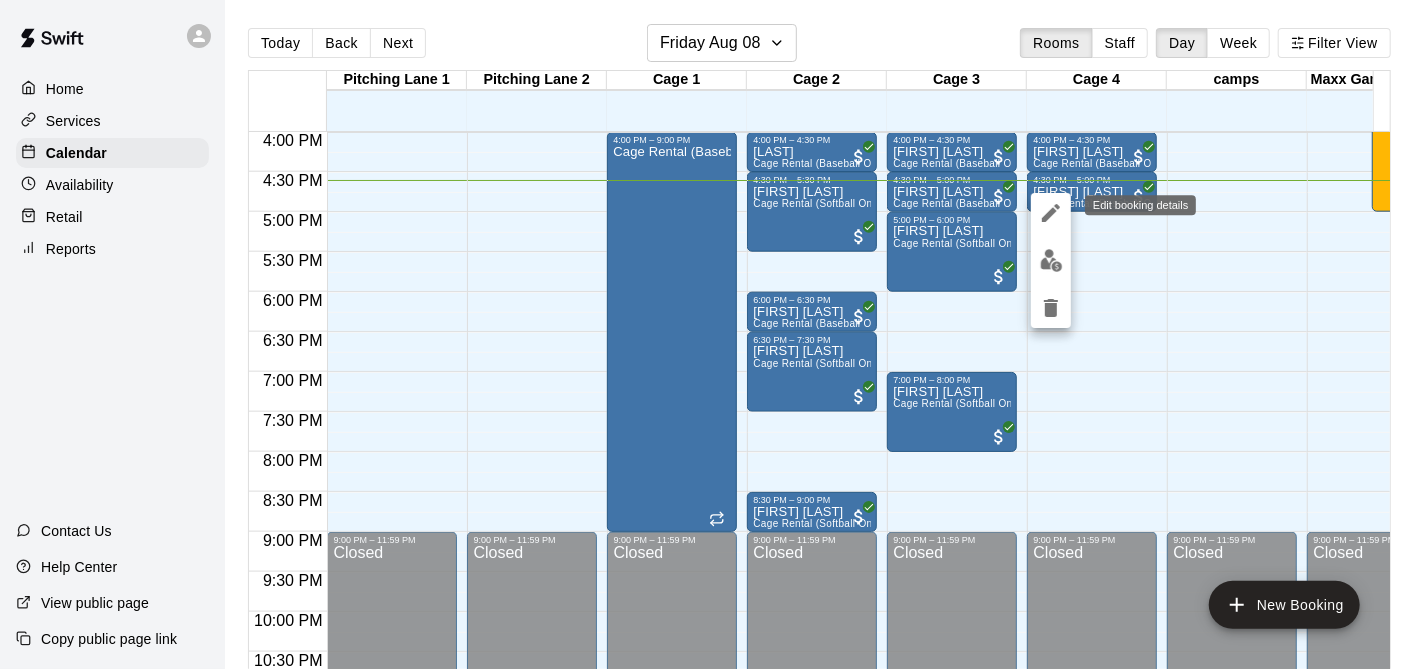 click 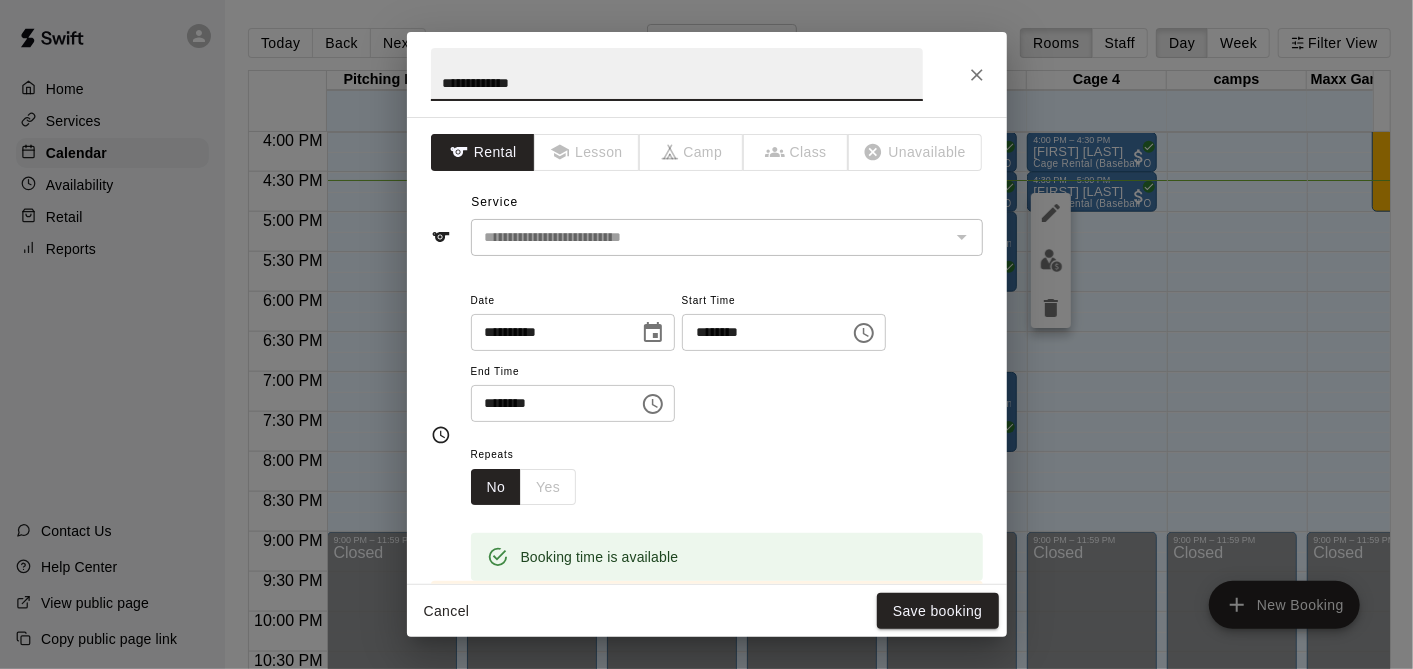 click 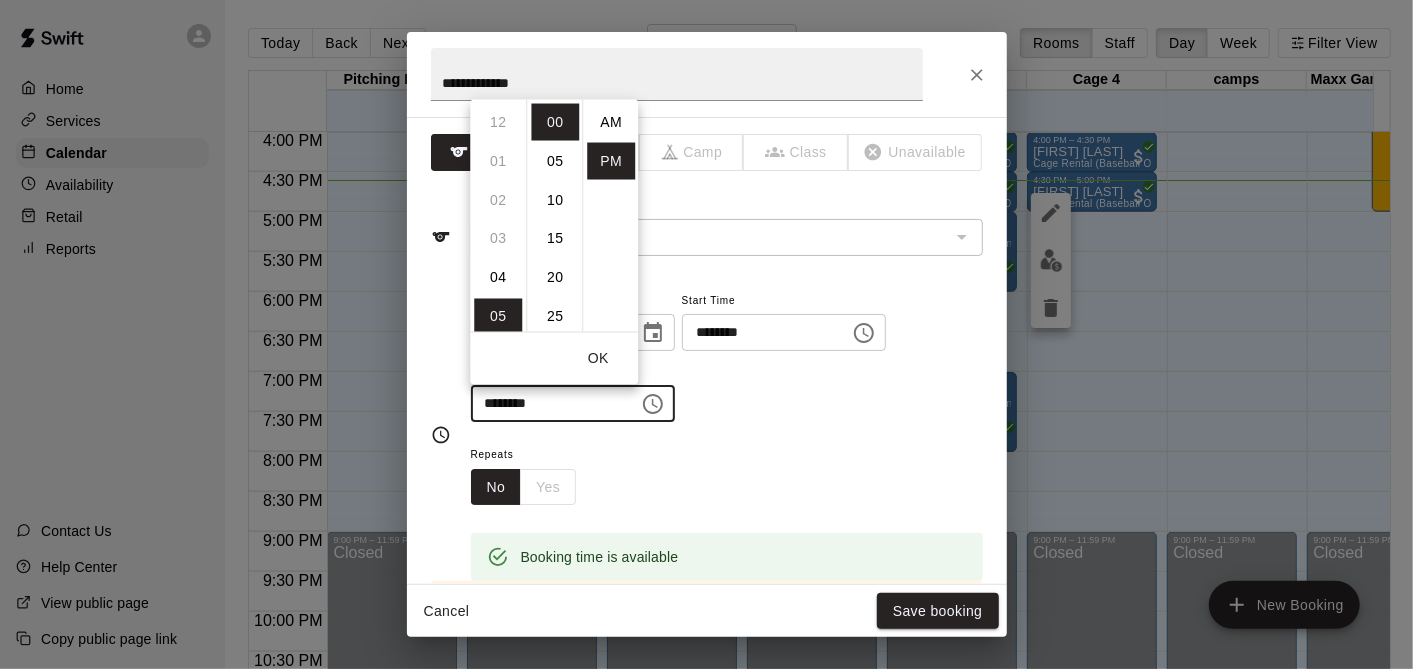 scroll, scrollTop: 194, scrollLeft: 0, axis: vertical 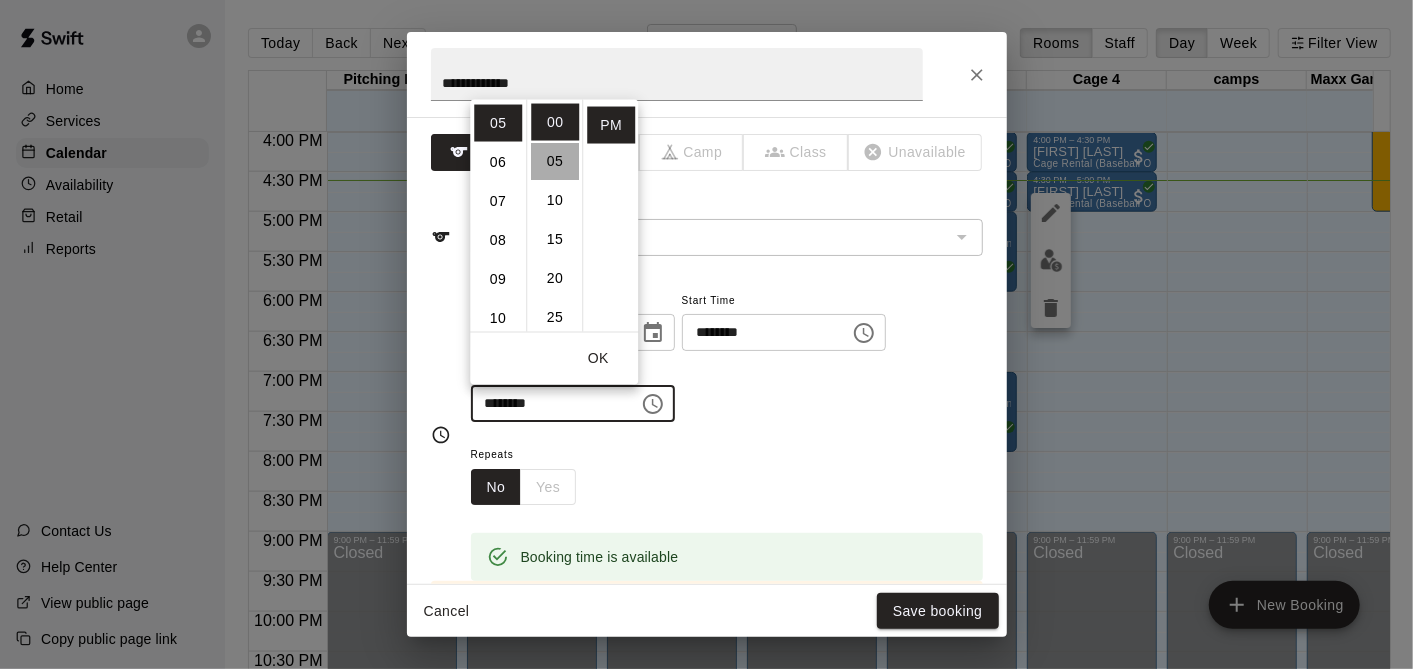 click on "05" at bounding box center (555, 160) 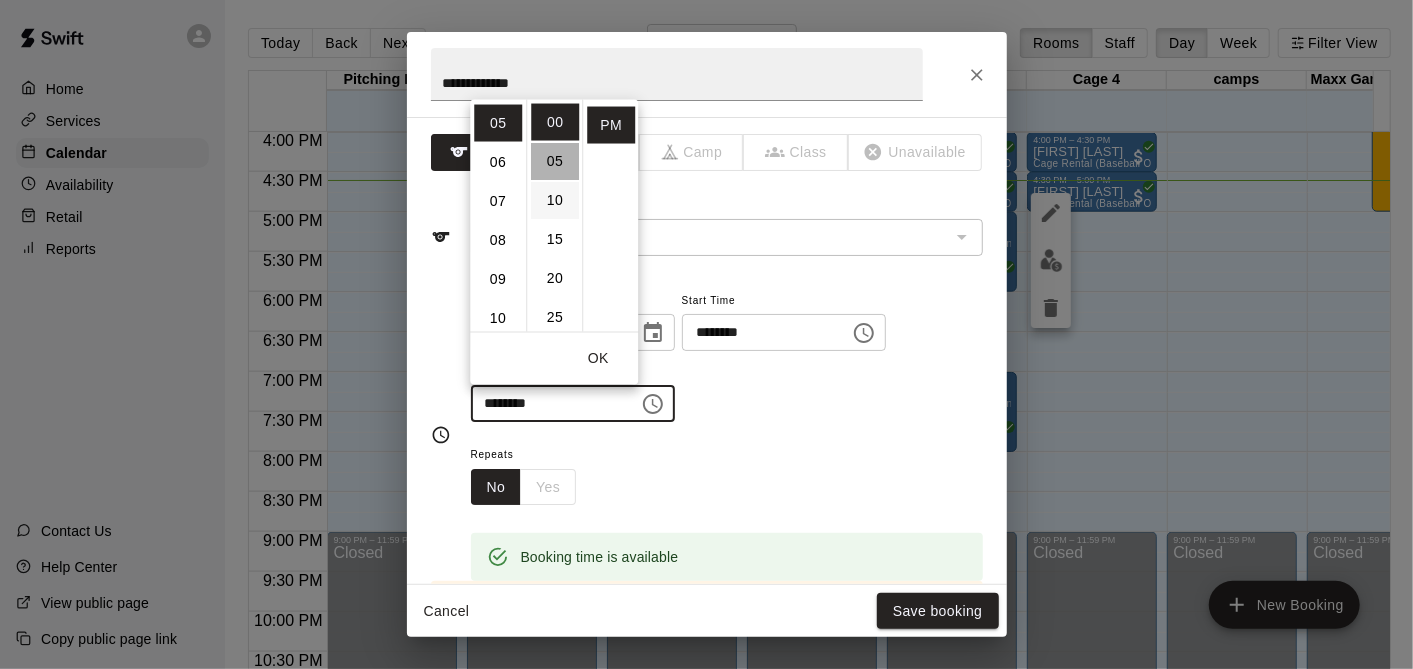 type on "********" 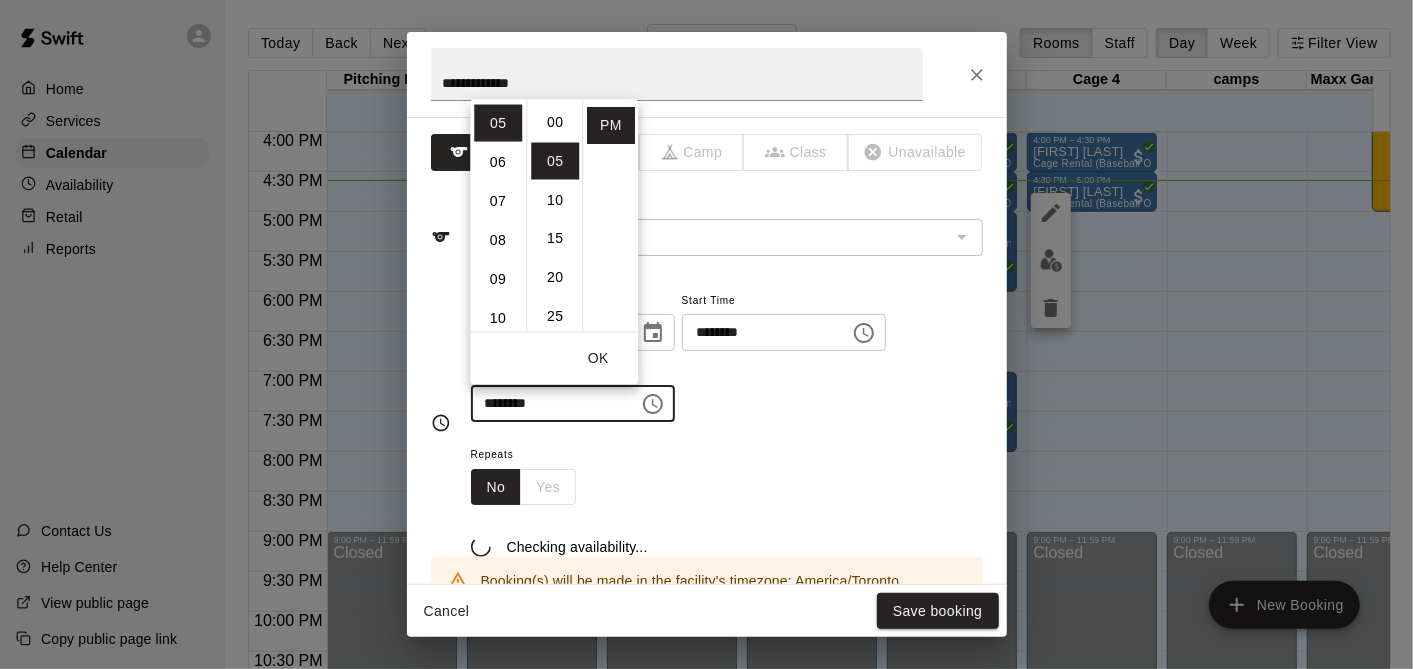 scroll, scrollTop: 39, scrollLeft: 0, axis: vertical 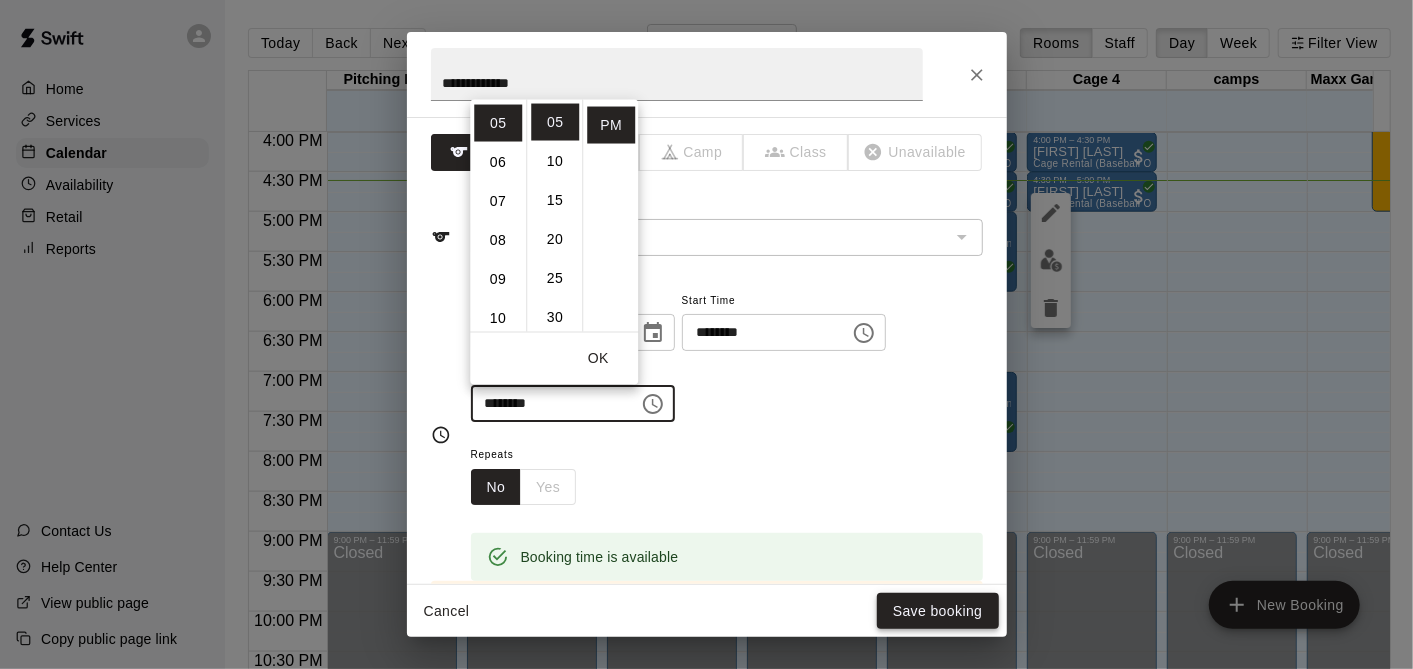 click on "Save booking" at bounding box center [938, 611] 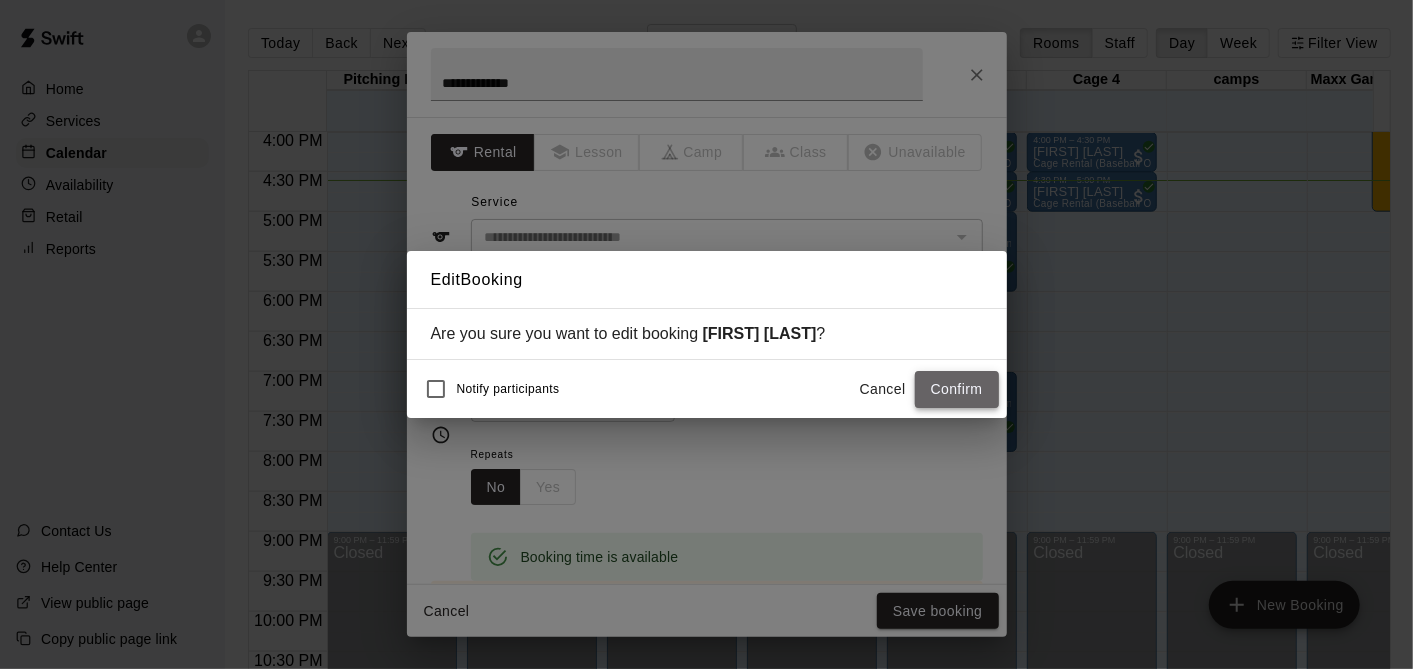 click on "Confirm" at bounding box center (957, 389) 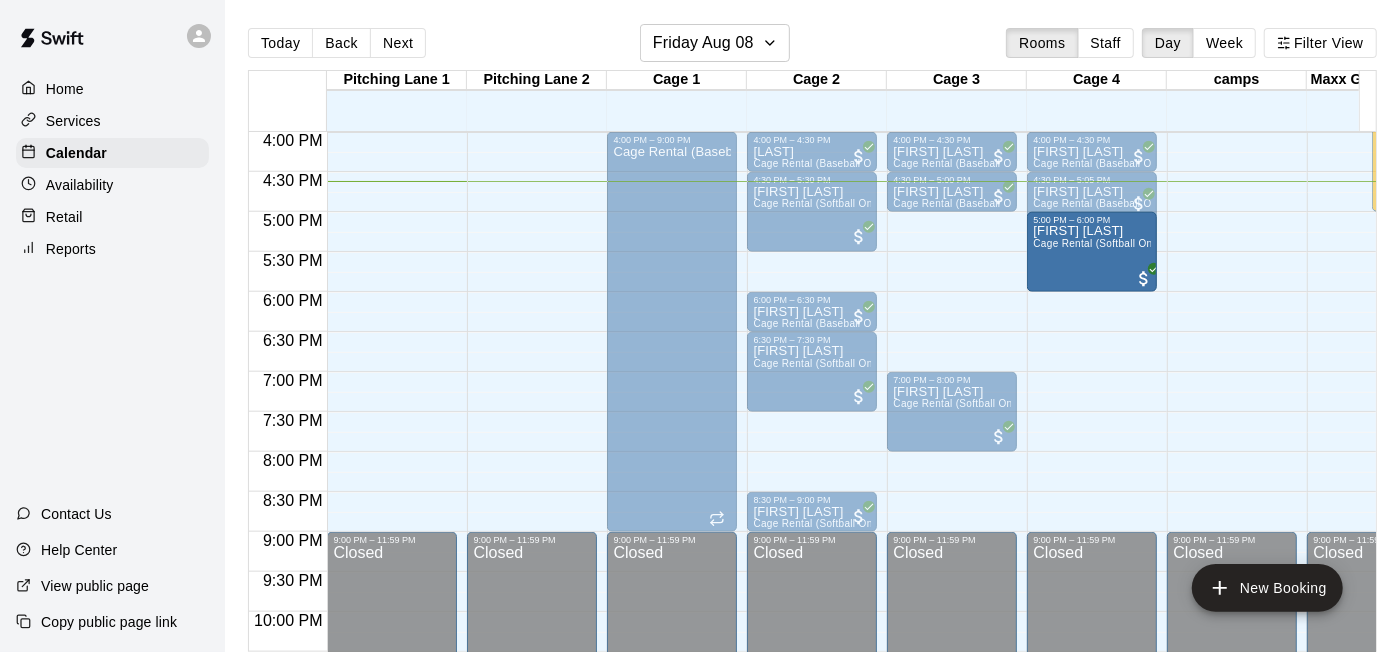 drag, startPoint x: 956, startPoint y: 265, endPoint x: 1086, endPoint y: 266, distance: 130.00385 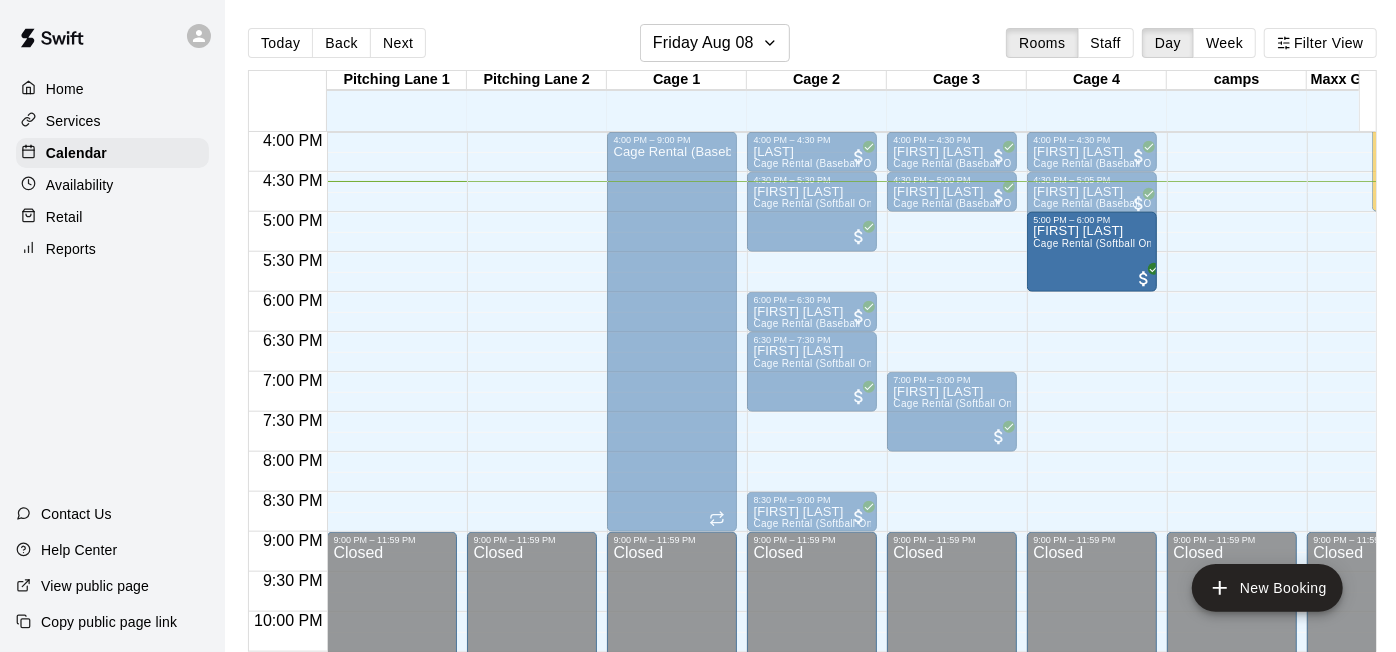 drag, startPoint x: 942, startPoint y: 237, endPoint x: 1045, endPoint y: 252, distance: 104.0865 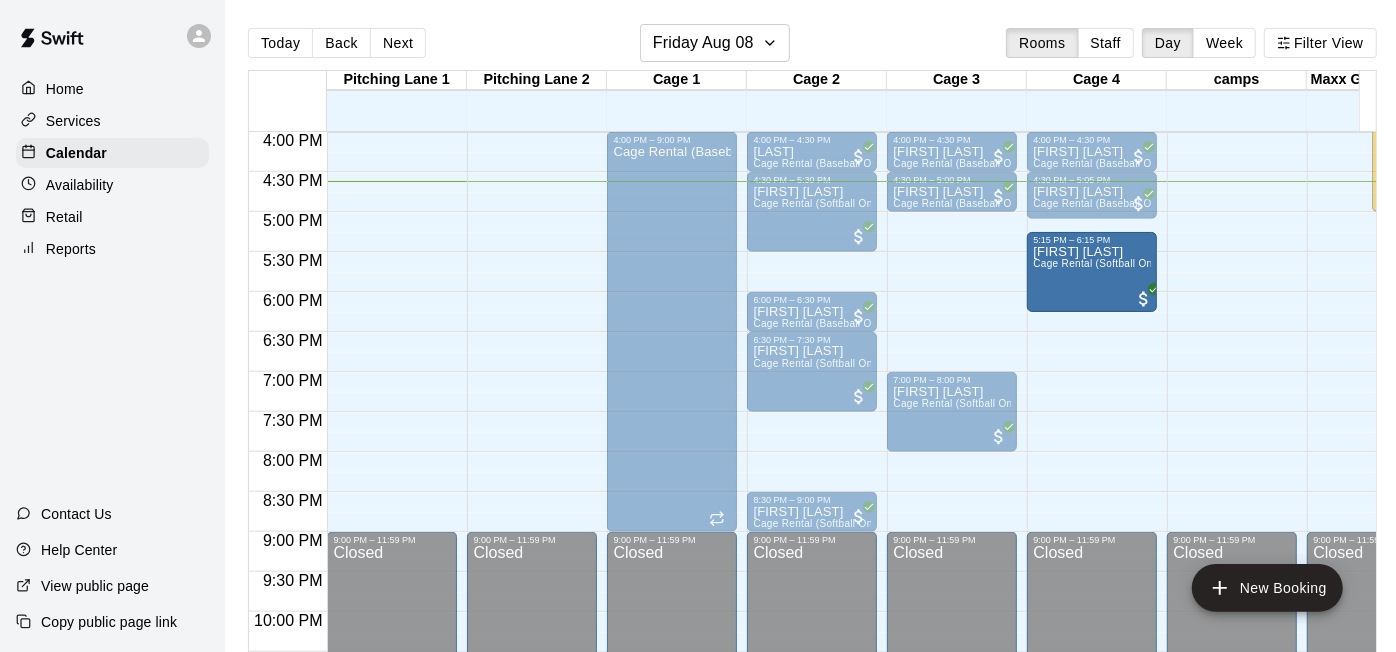drag, startPoint x: 1049, startPoint y: 252, endPoint x: 1057, endPoint y: 282, distance: 31.04835 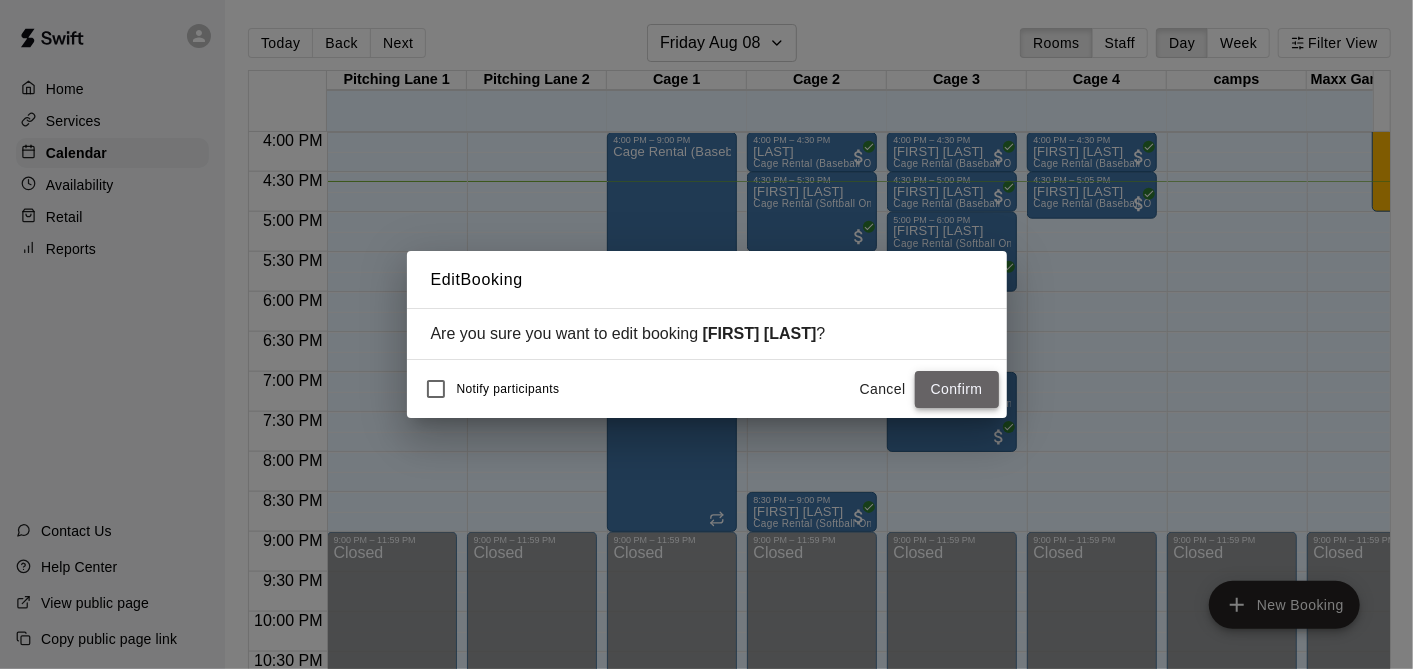 click on "Confirm" at bounding box center (957, 389) 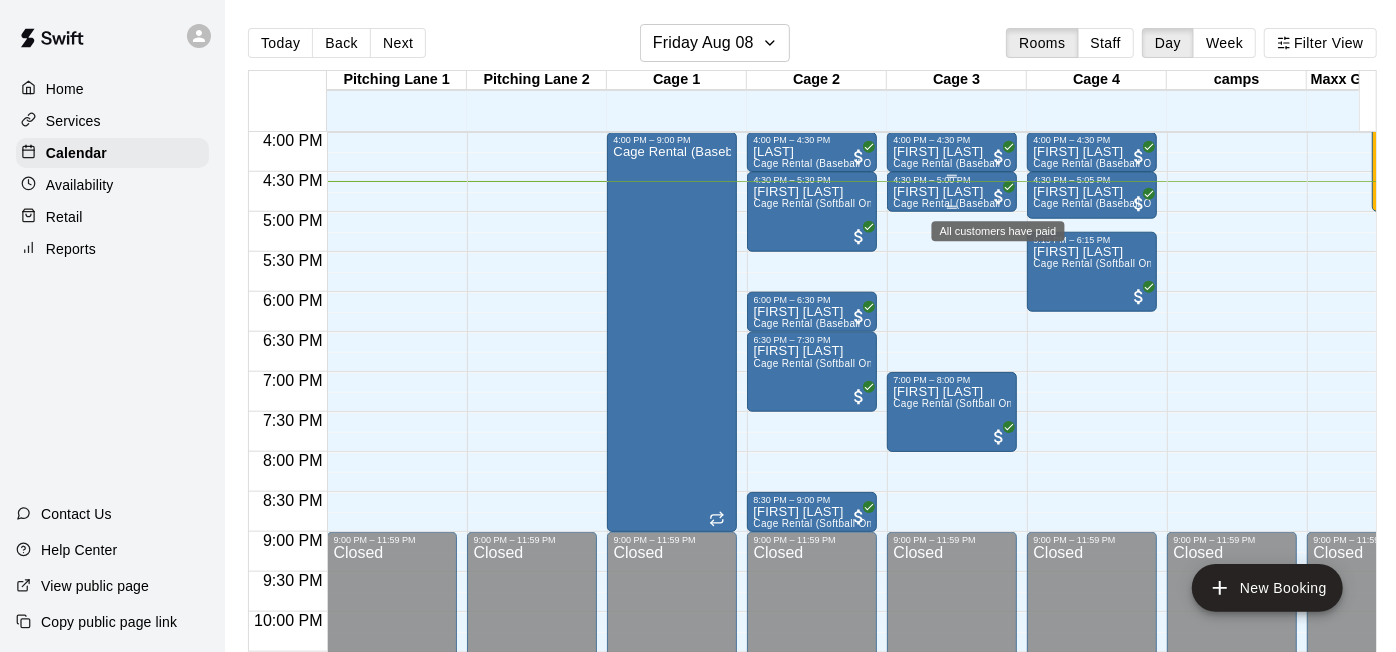 click 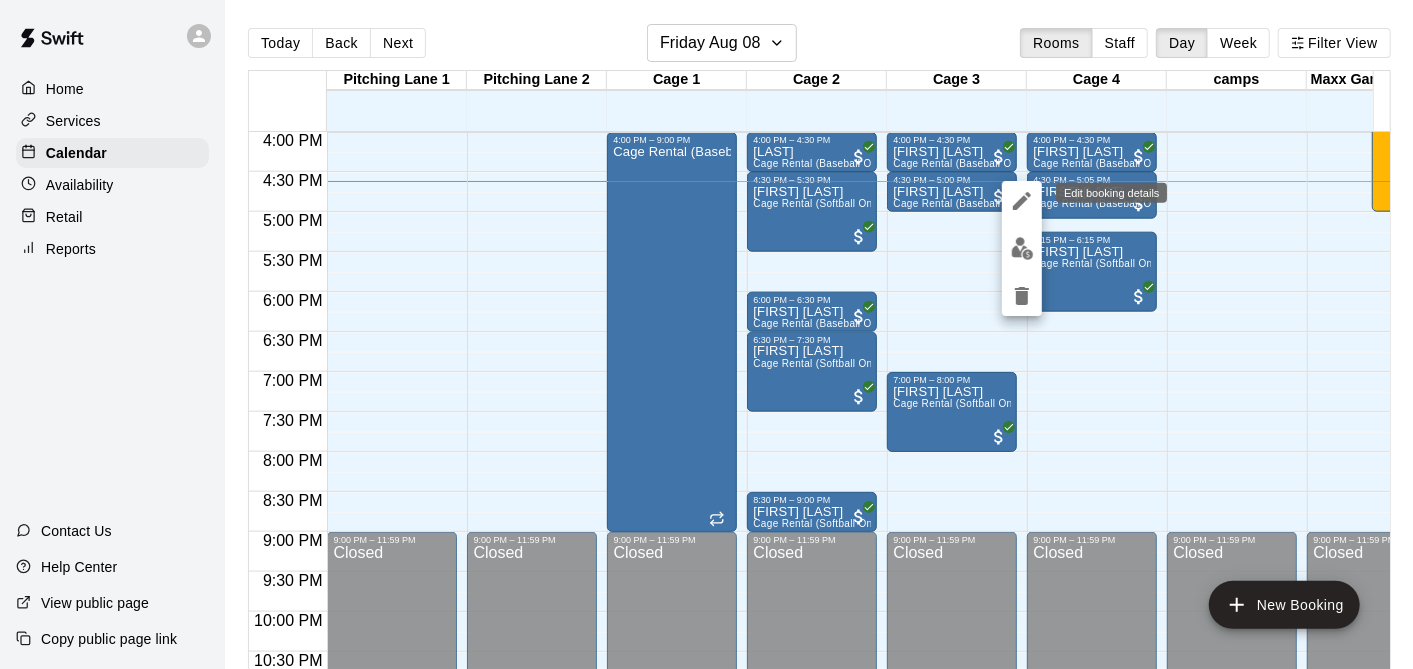 click at bounding box center (1022, 201) 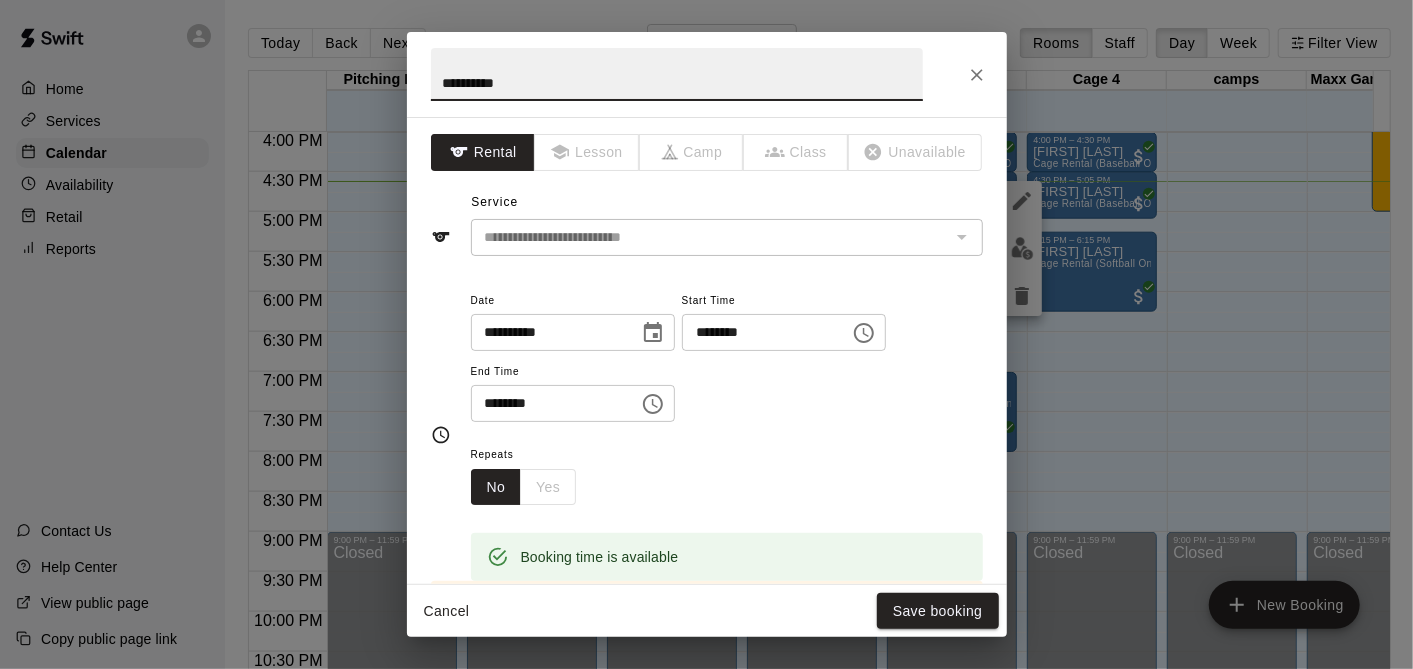 click at bounding box center (653, 404) 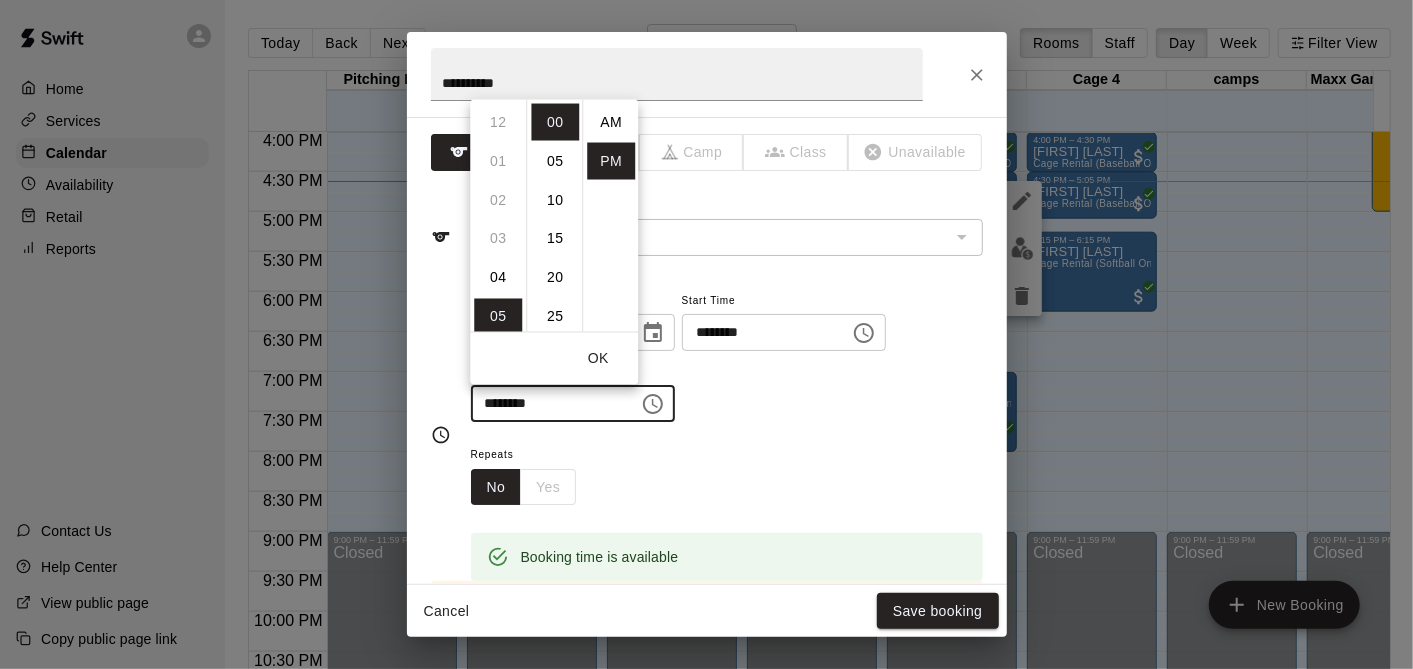 scroll, scrollTop: 194, scrollLeft: 0, axis: vertical 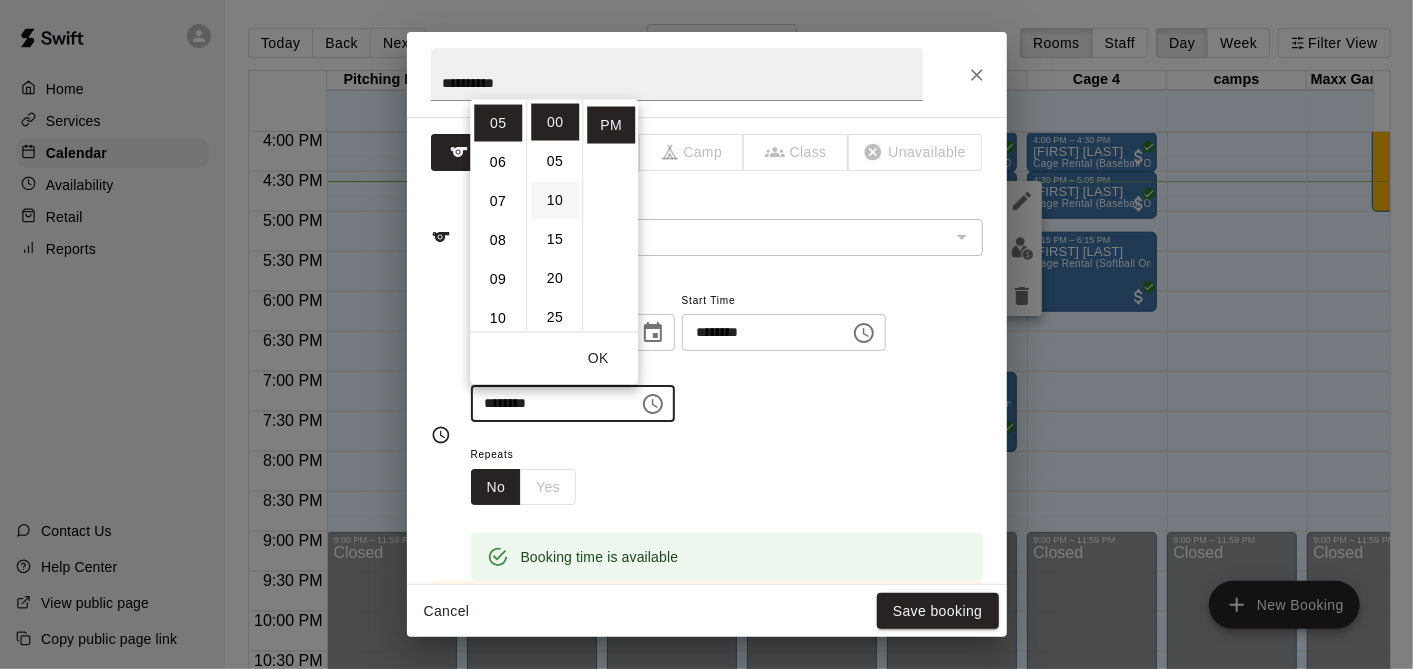 click on "10" at bounding box center (555, 199) 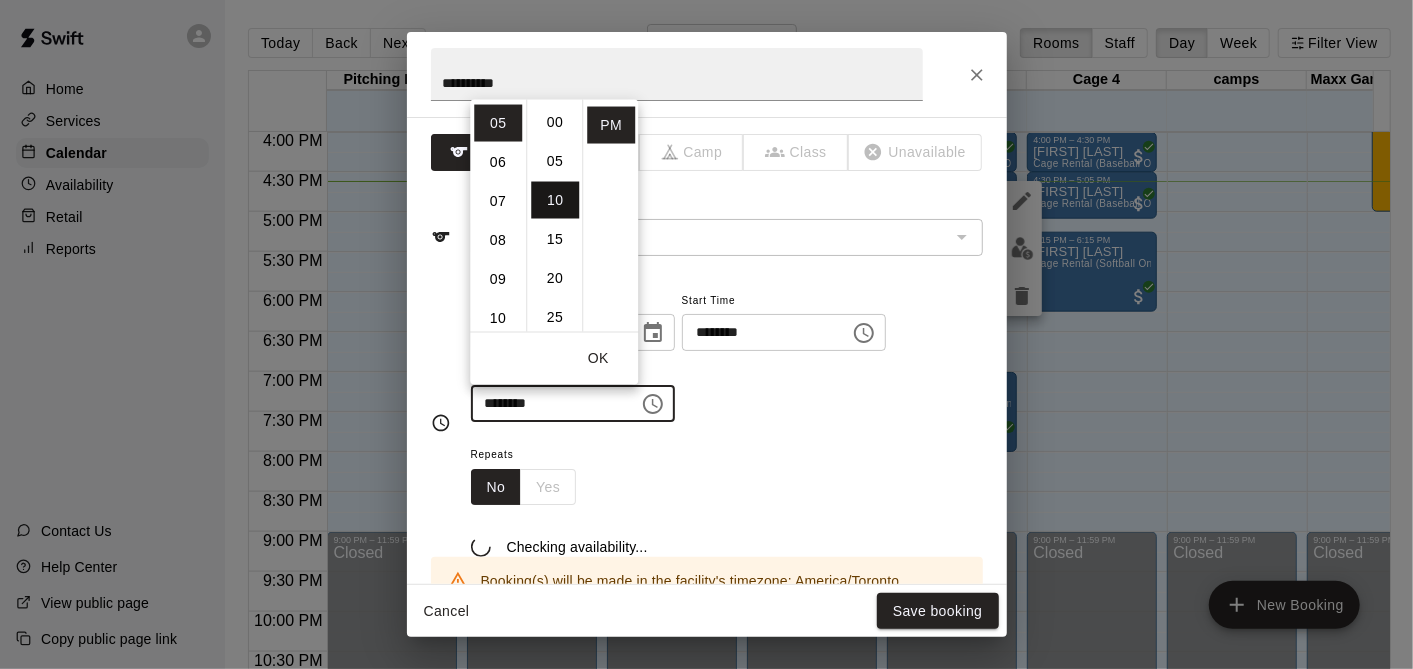scroll, scrollTop: 77, scrollLeft: 0, axis: vertical 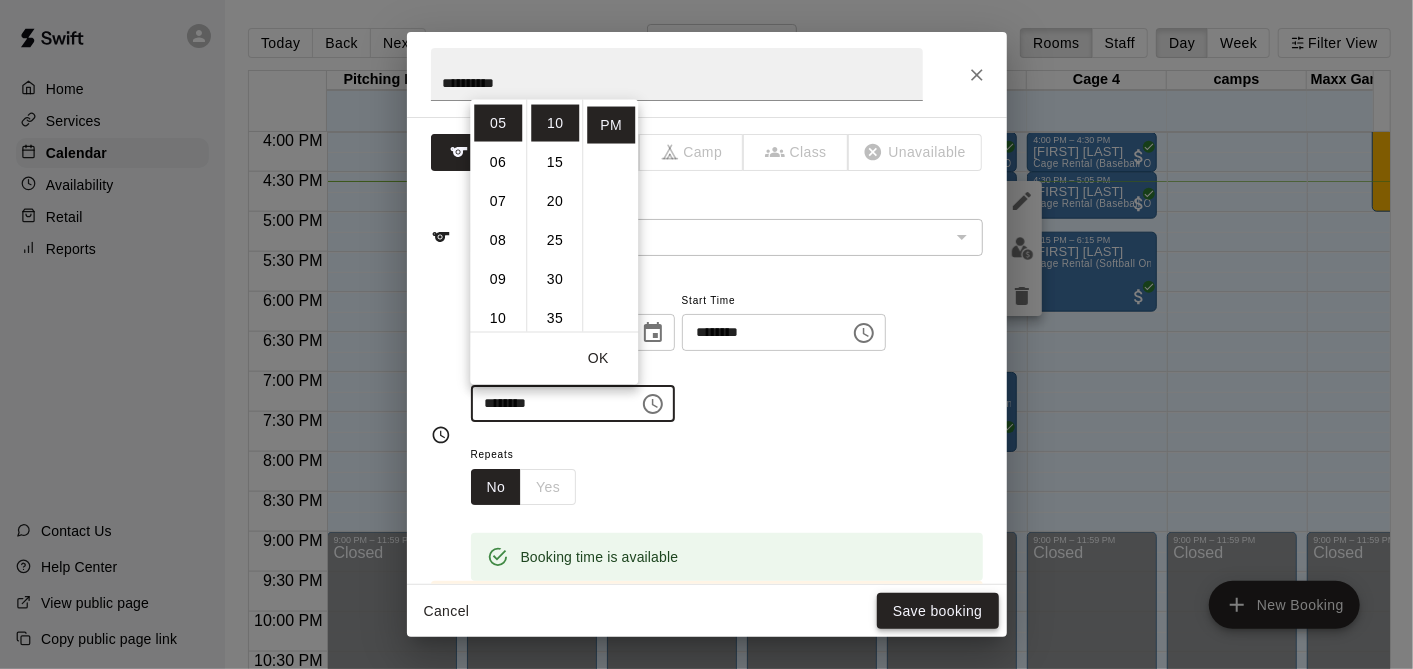 click on "Save booking" at bounding box center [938, 611] 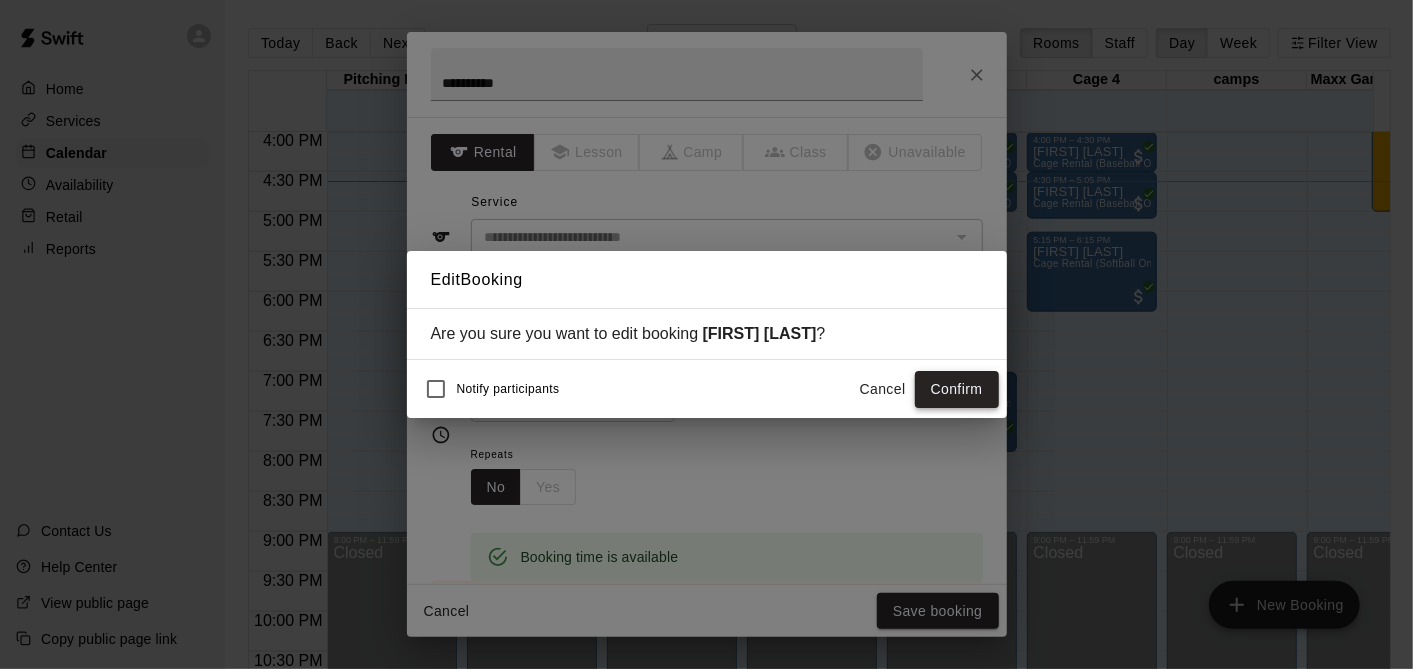 click on "Confirm" at bounding box center (957, 389) 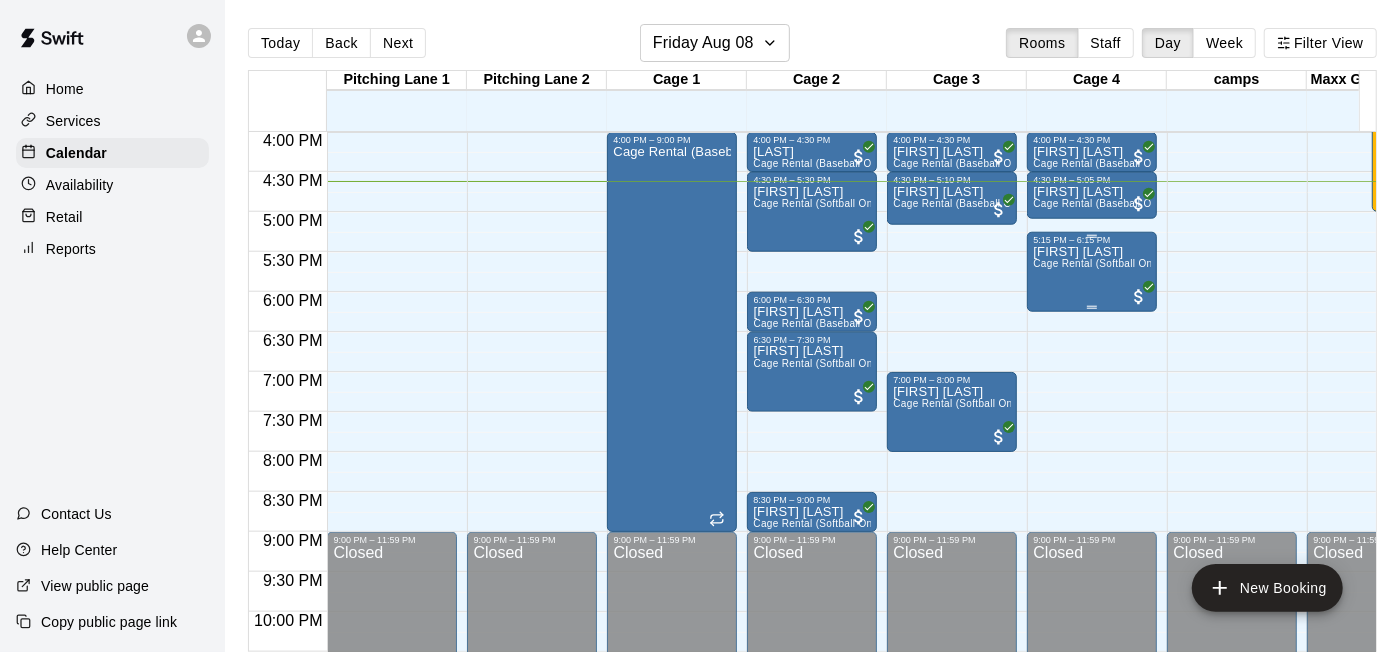 click on "Cassandra Thorkelson Cage Rental (Softball Only)" at bounding box center (1092, 571) 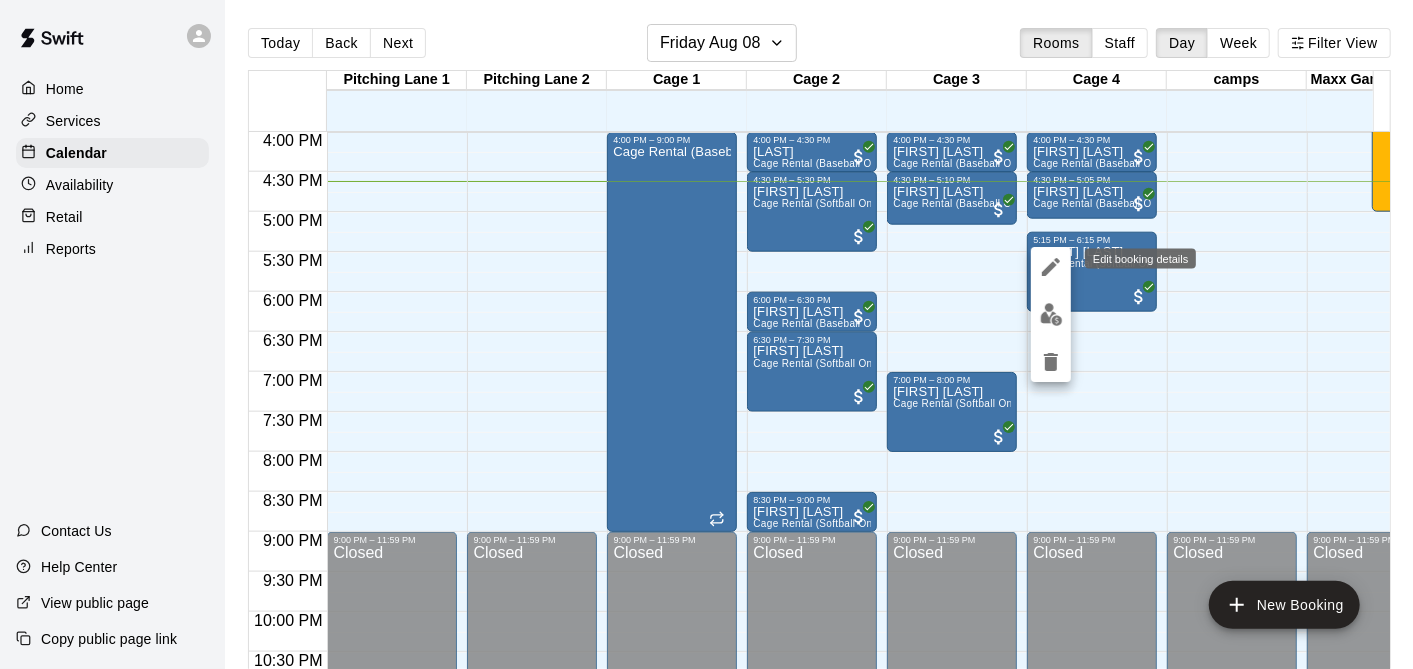 click 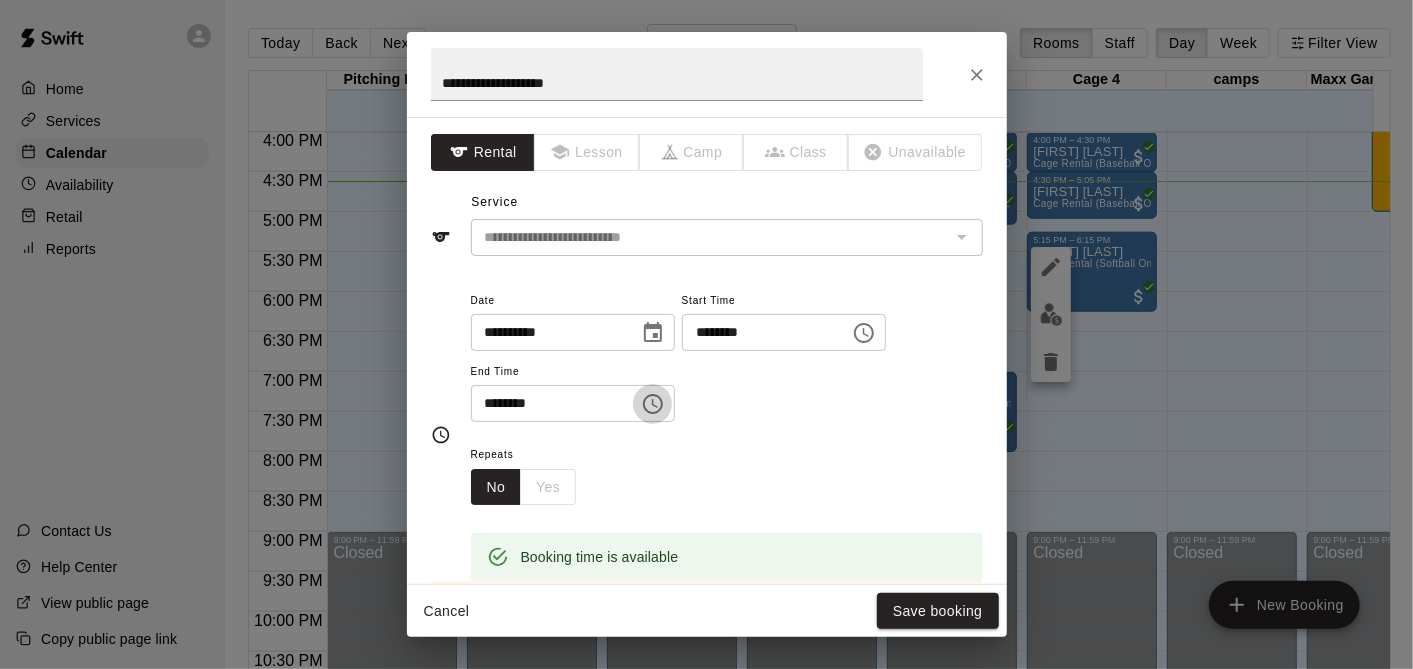click 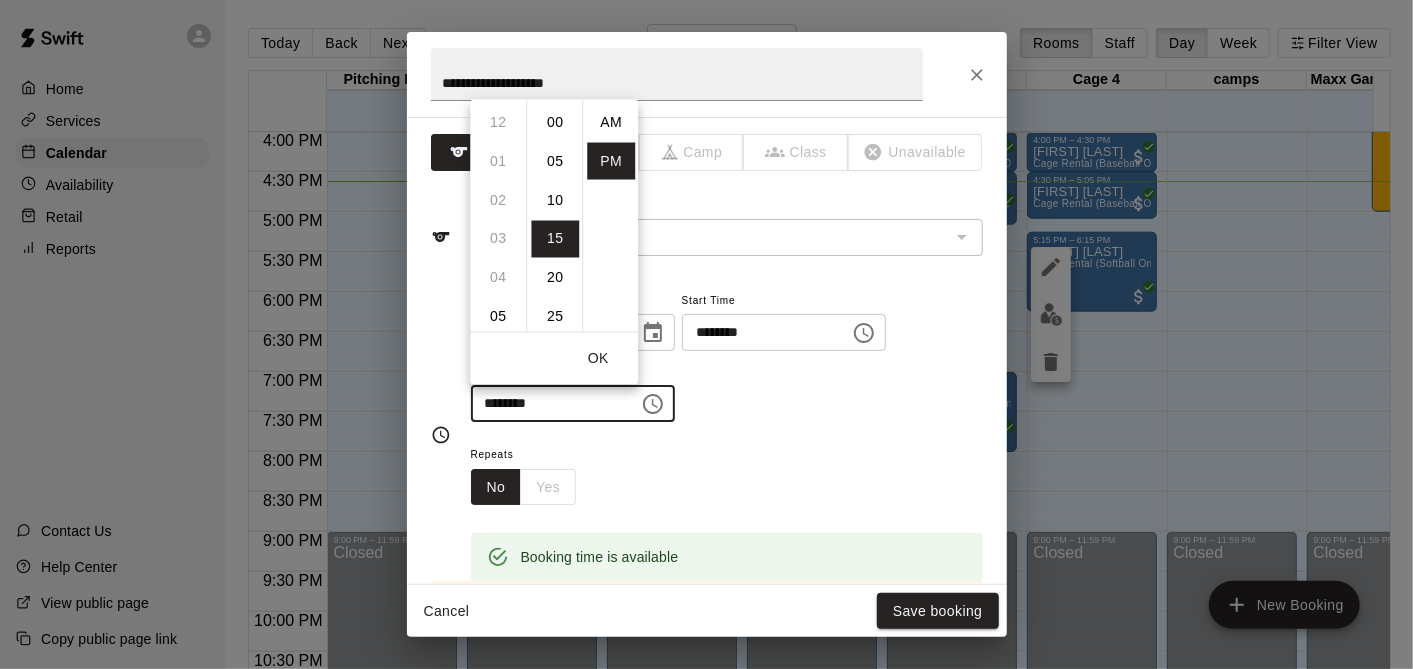 scroll, scrollTop: 234, scrollLeft: 0, axis: vertical 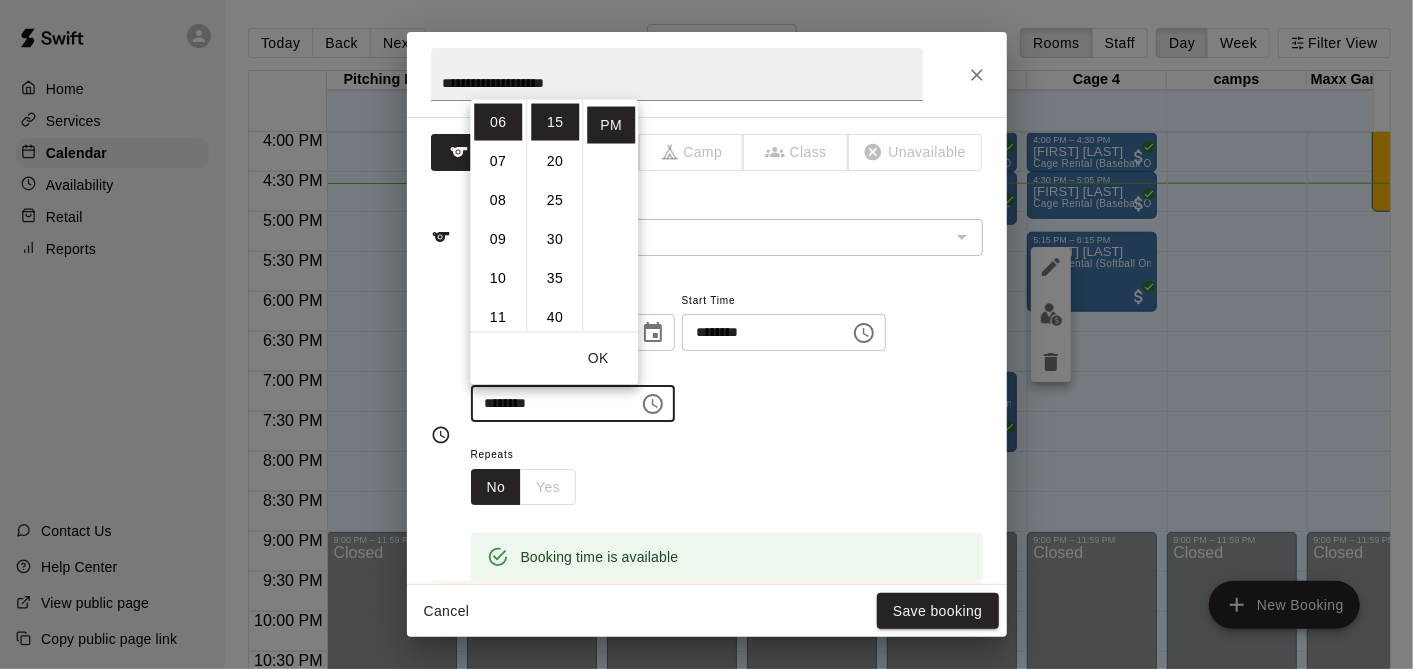 click 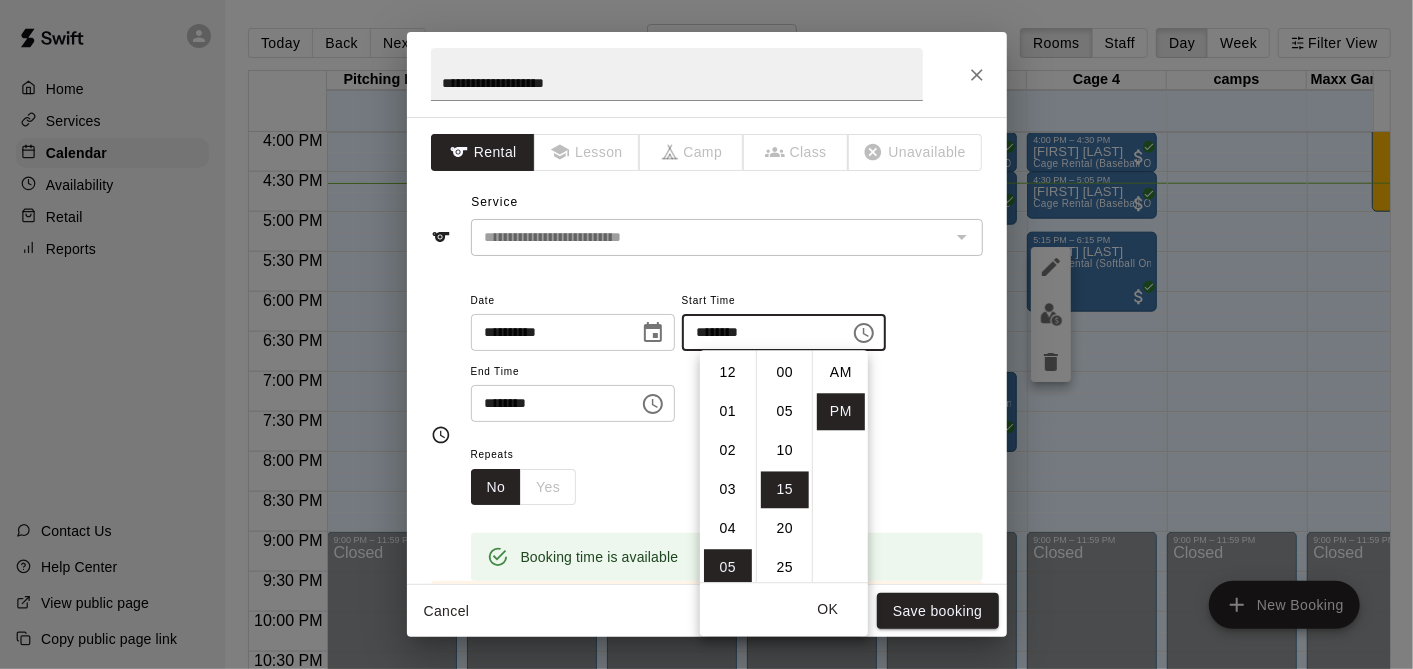 scroll, scrollTop: 194, scrollLeft: 0, axis: vertical 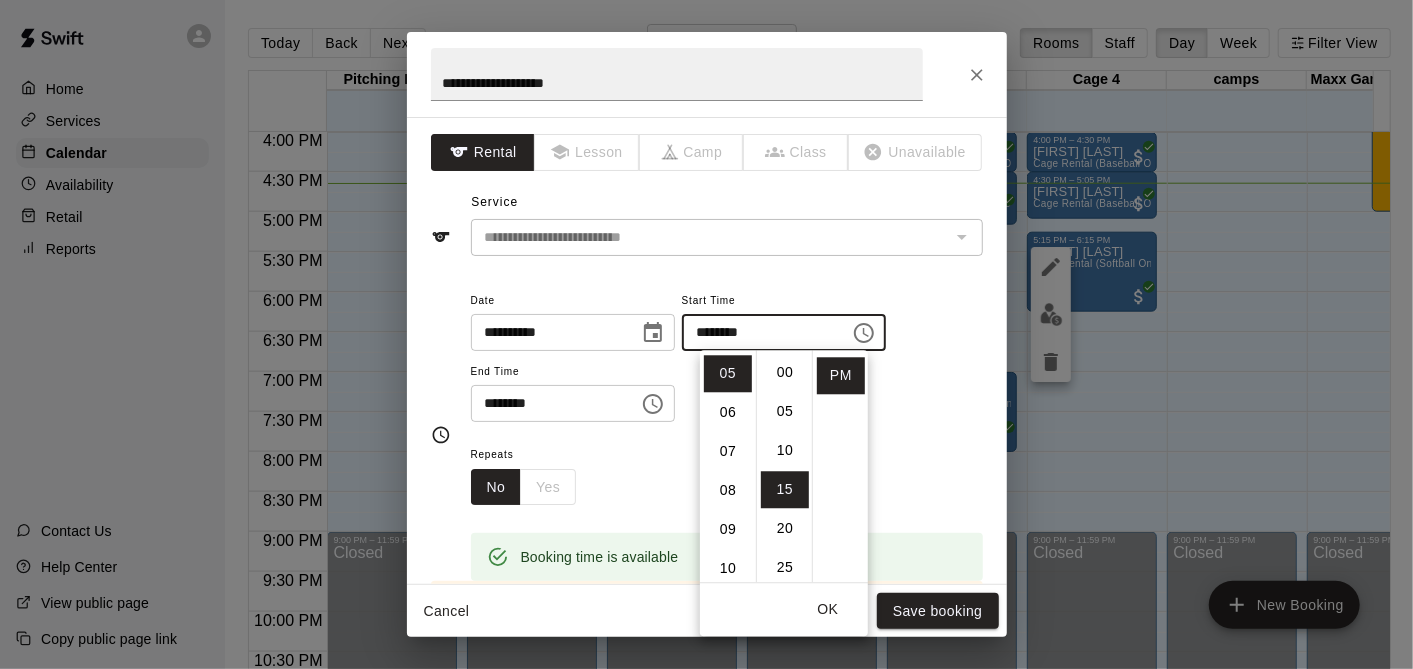 click on "00 05 10 15 20 25 30 35 40 45 50 55" at bounding box center (784, 466) 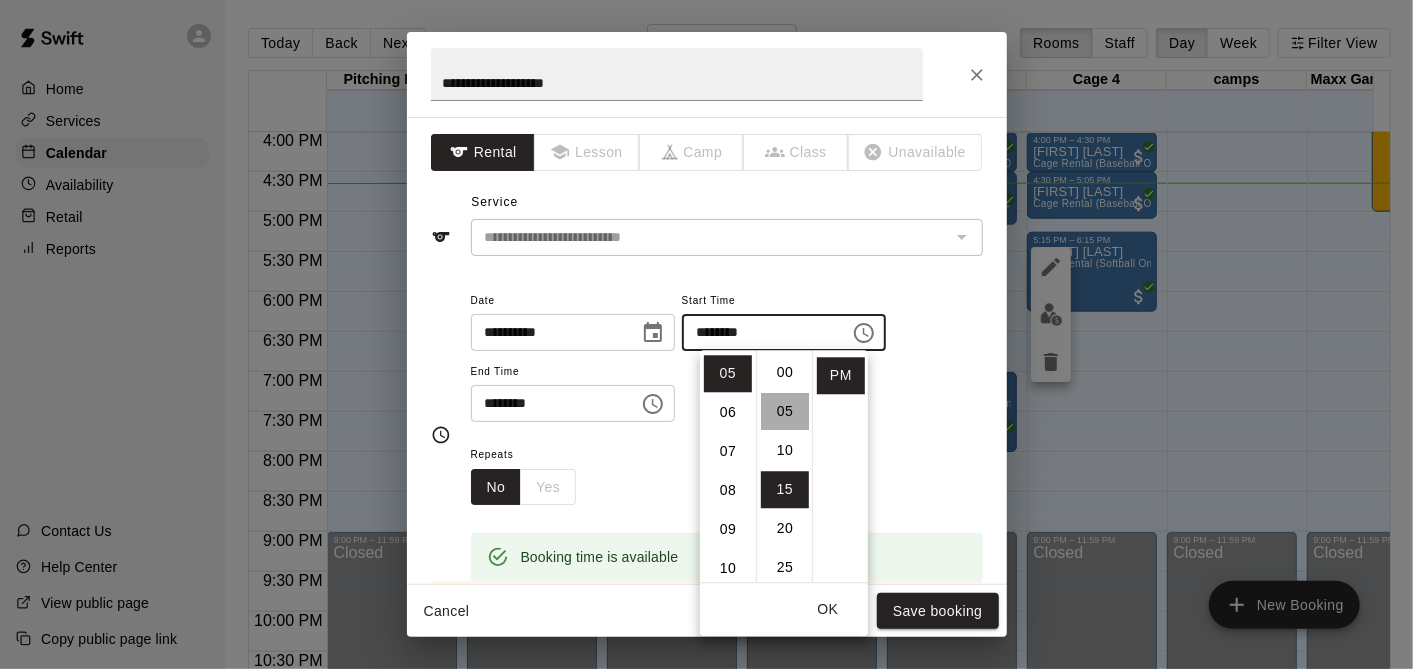 click on "05" at bounding box center [785, 411] 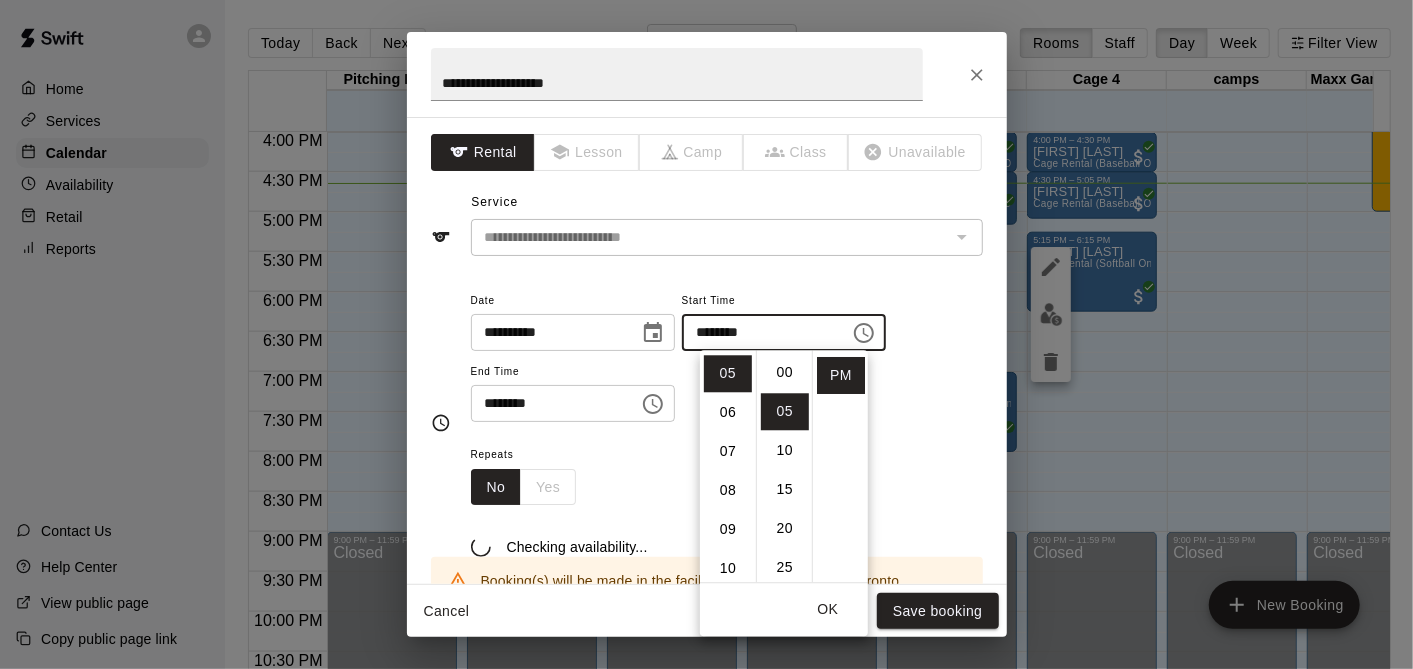 scroll, scrollTop: 39, scrollLeft: 0, axis: vertical 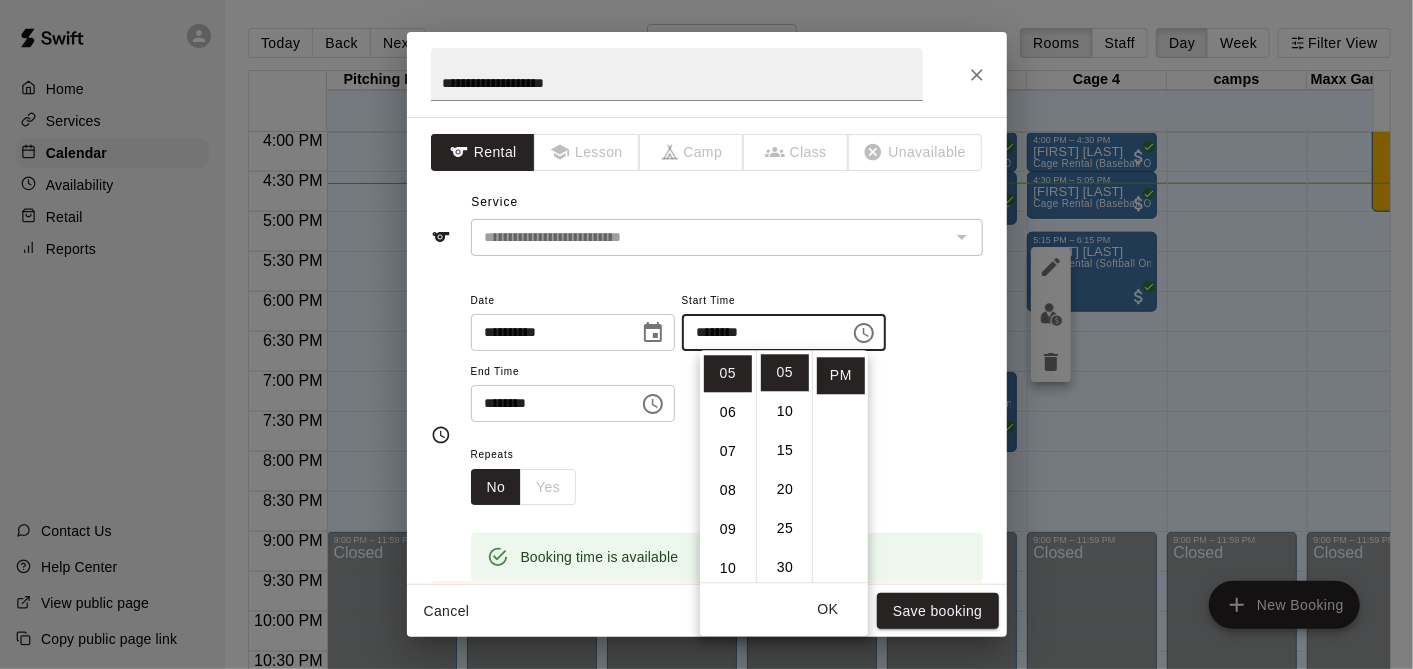 click at bounding box center [653, 404] 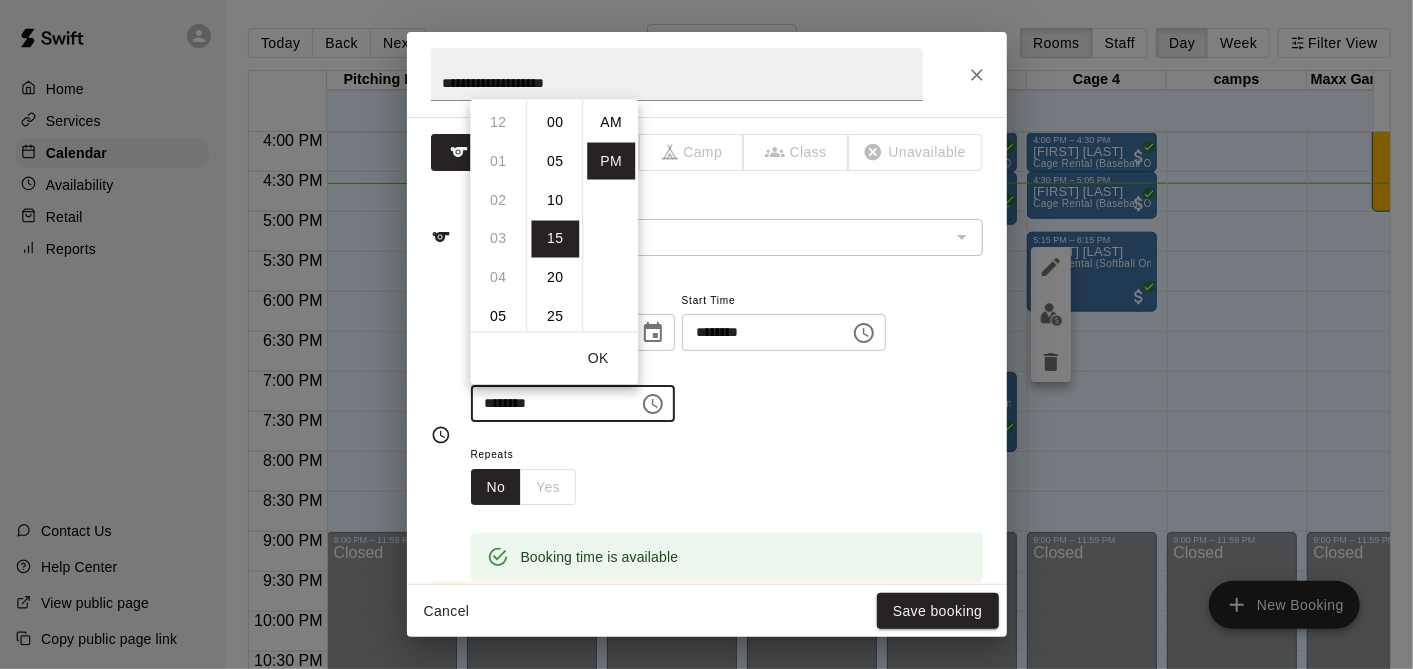 scroll, scrollTop: 234, scrollLeft: 0, axis: vertical 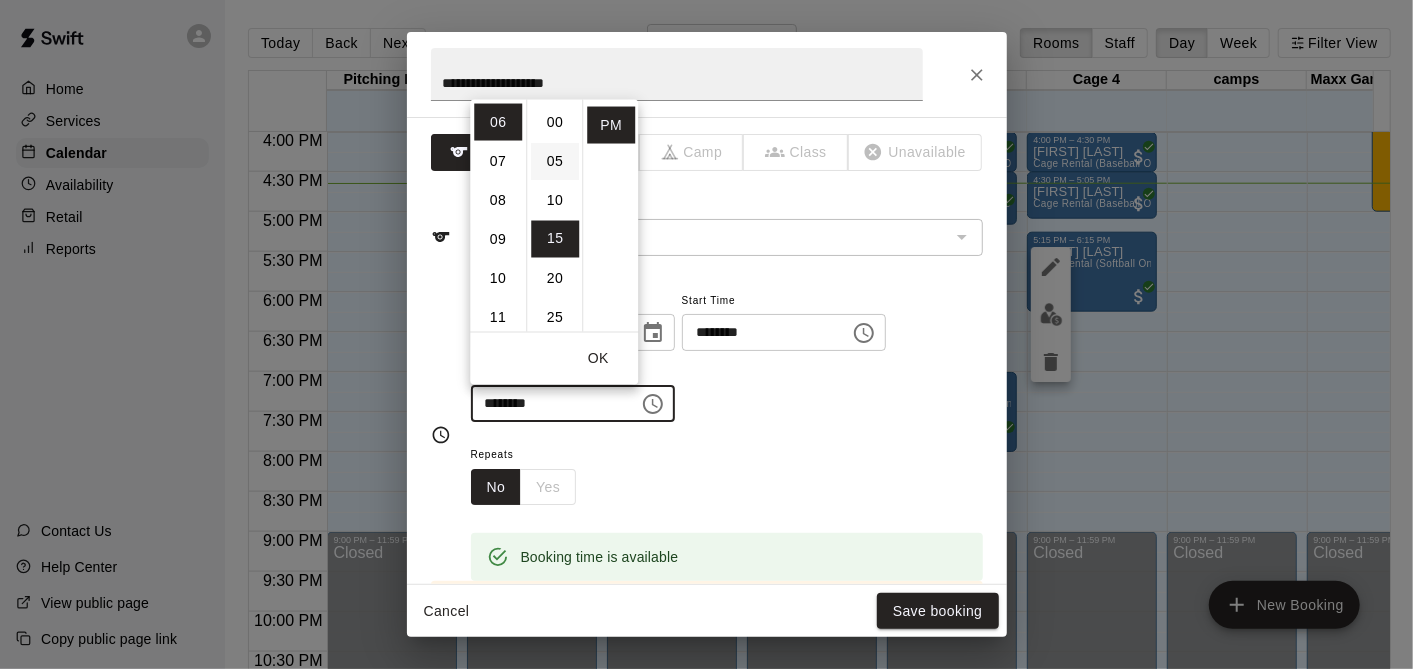 click on "05" at bounding box center (555, 160) 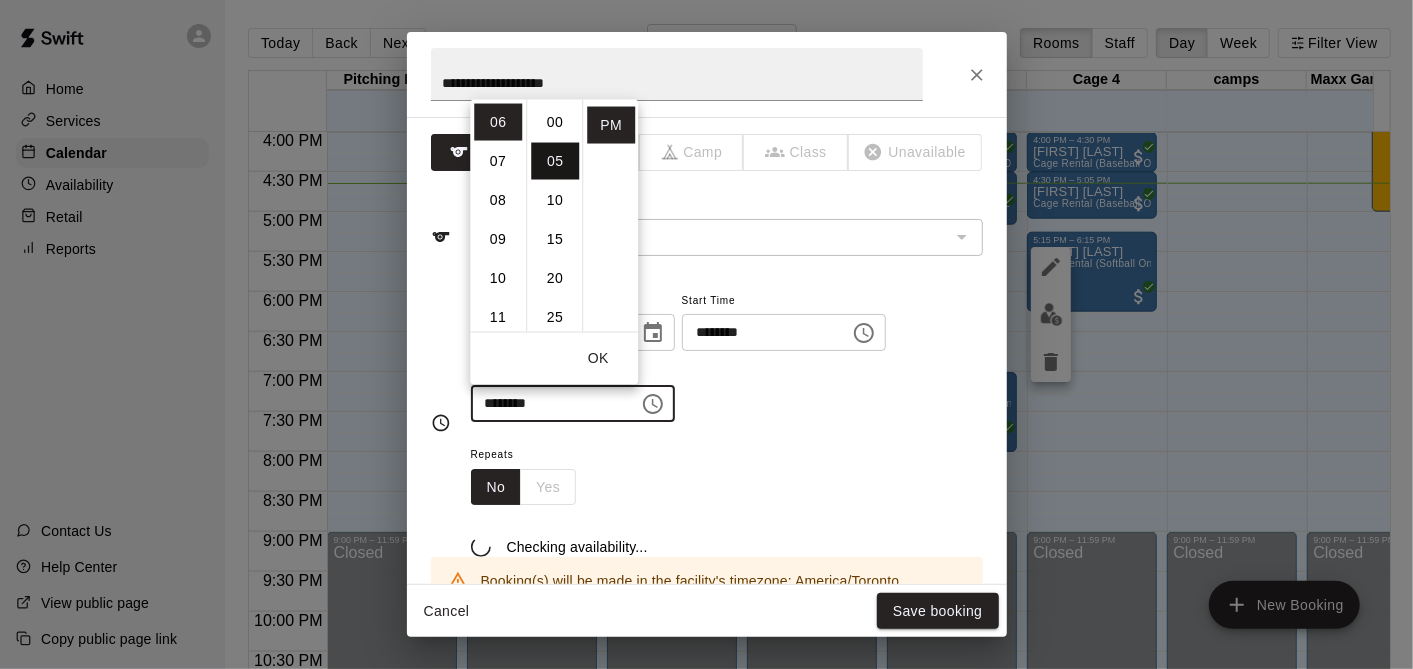 type on "********" 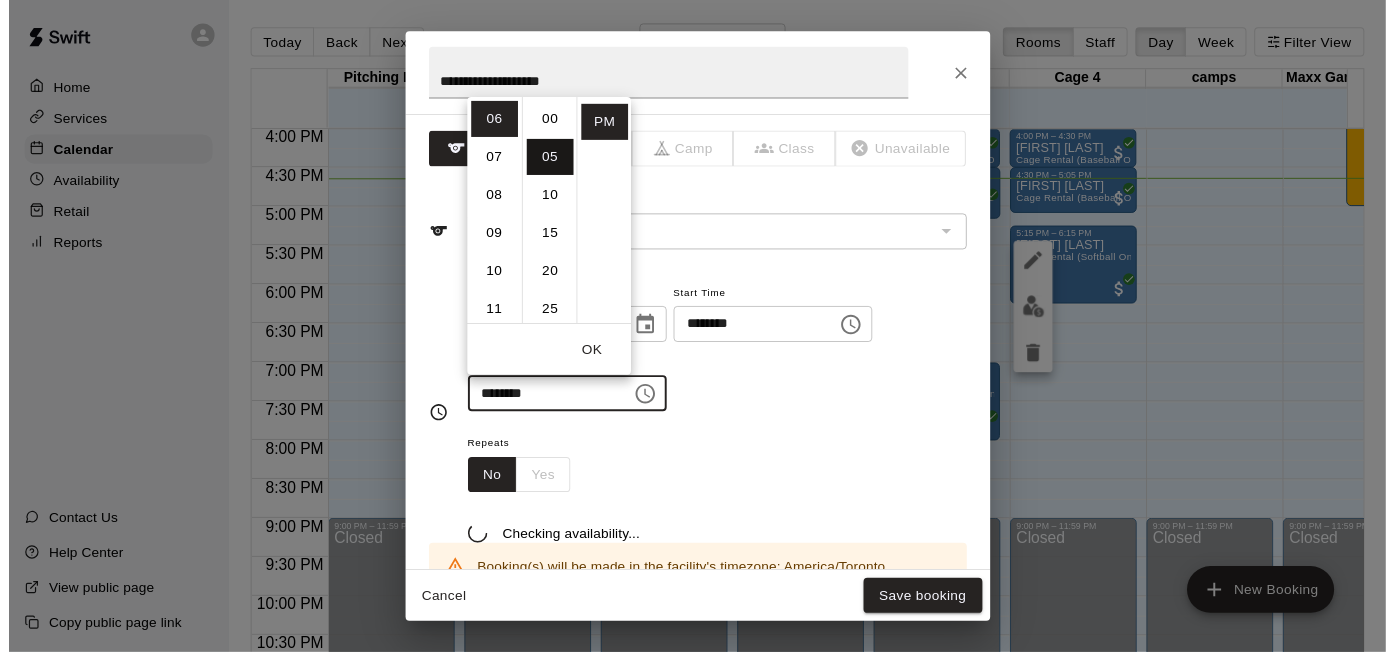 scroll, scrollTop: 39, scrollLeft: 0, axis: vertical 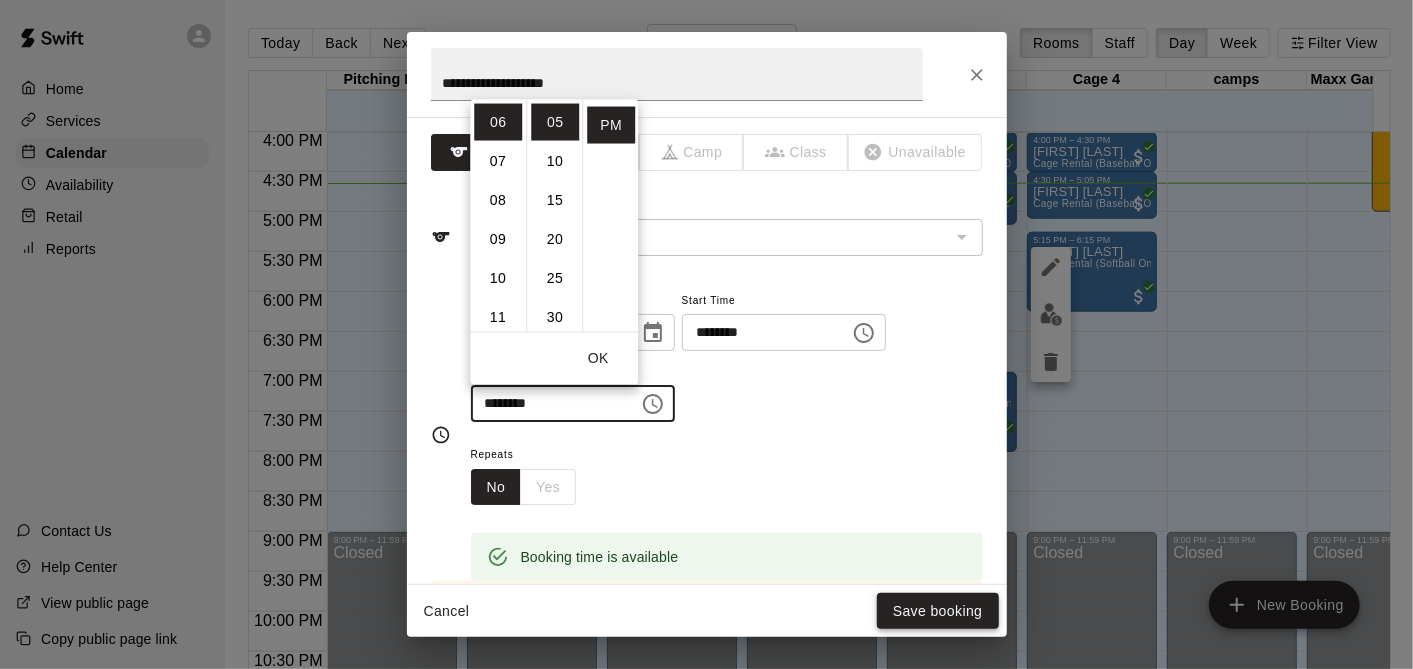 click on "Save booking" at bounding box center (938, 611) 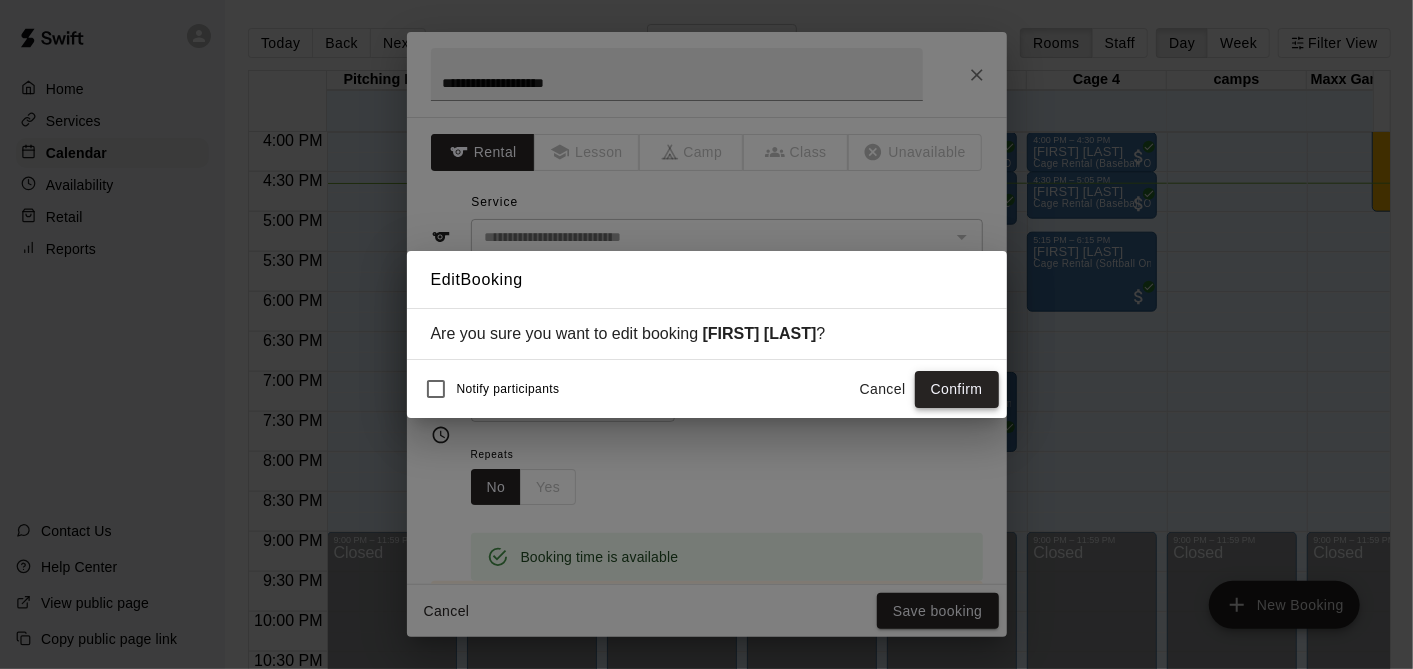 click on "Confirm" at bounding box center [957, 389] 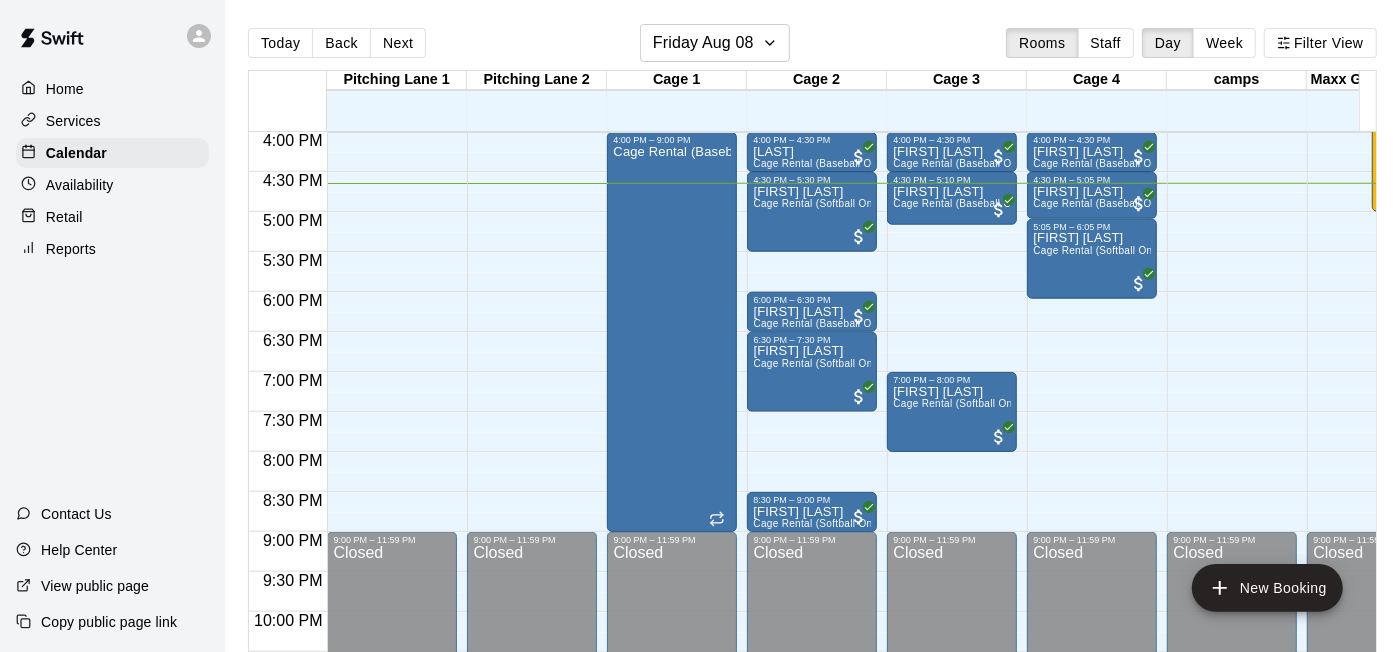 click on "Home Services Calendar Availability Retail Reports Contact Us Help Center View public page Copy public page link" at bounding box center [112, 326] 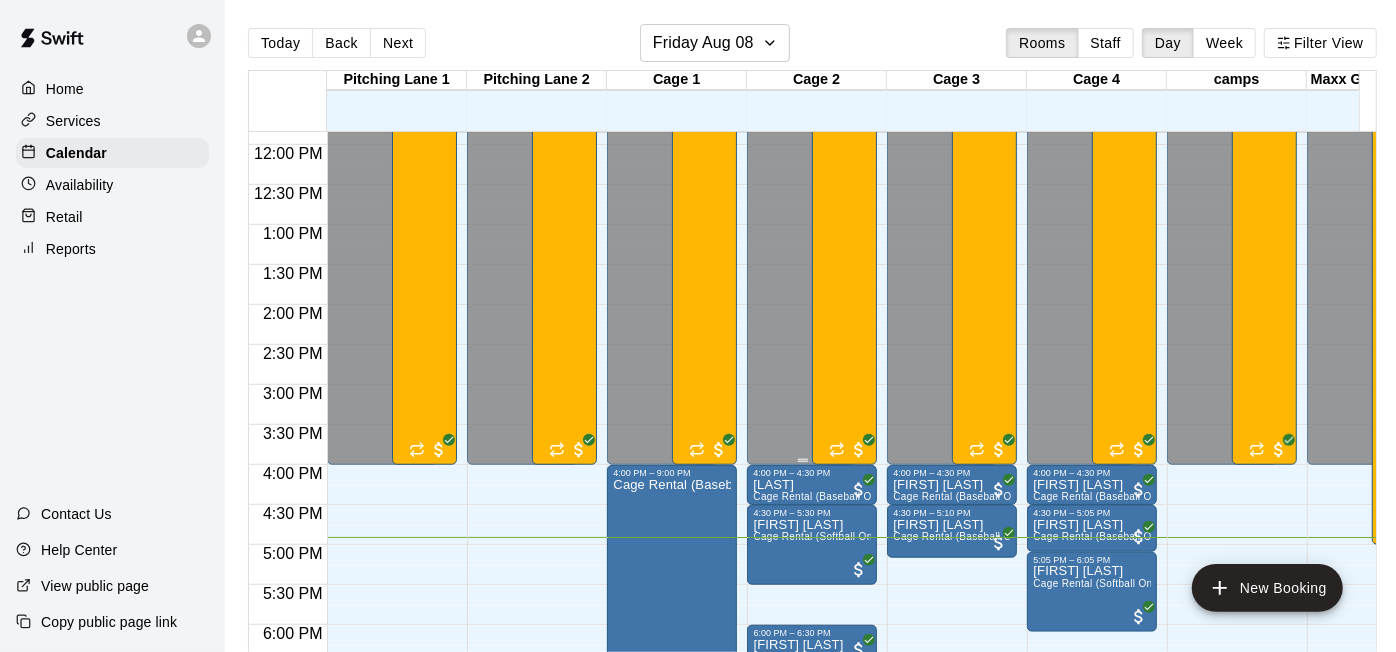 scroll, scrollTop: 1281, scrollLeft: 0, axis: vertical 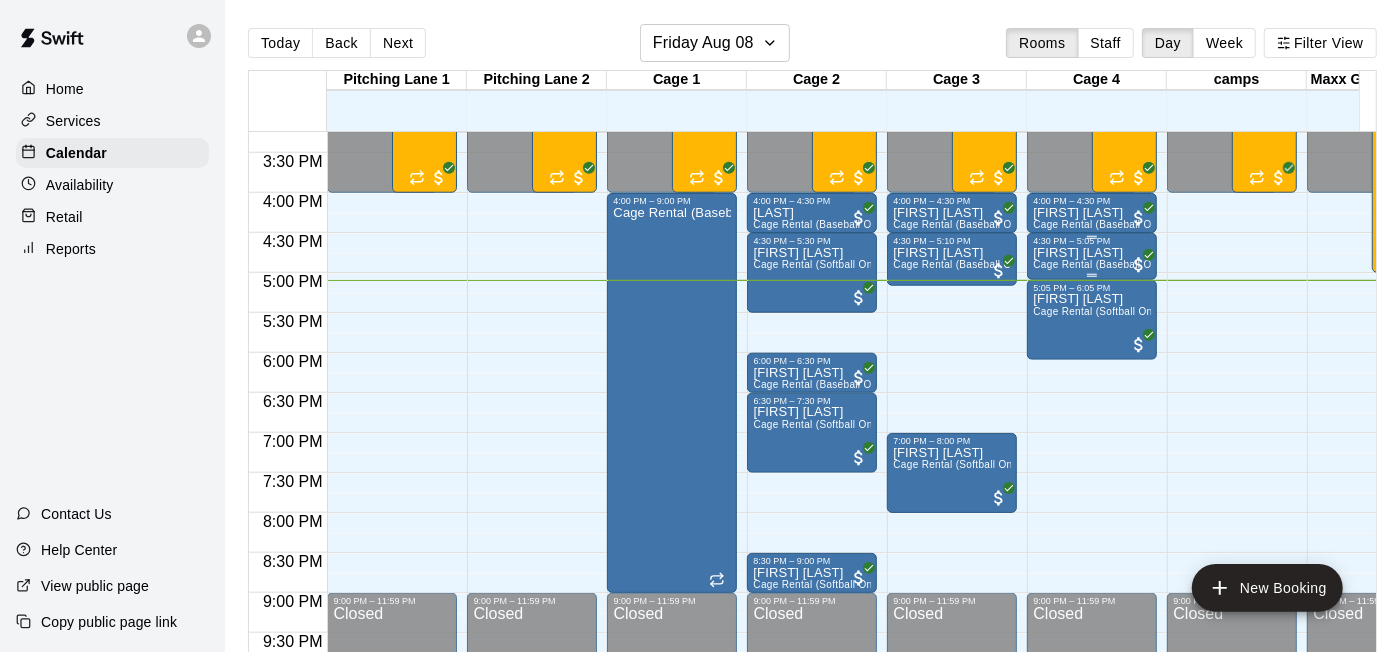 click on "4:30 PM – 5:05 PM" at bounding box center (1092, 241) 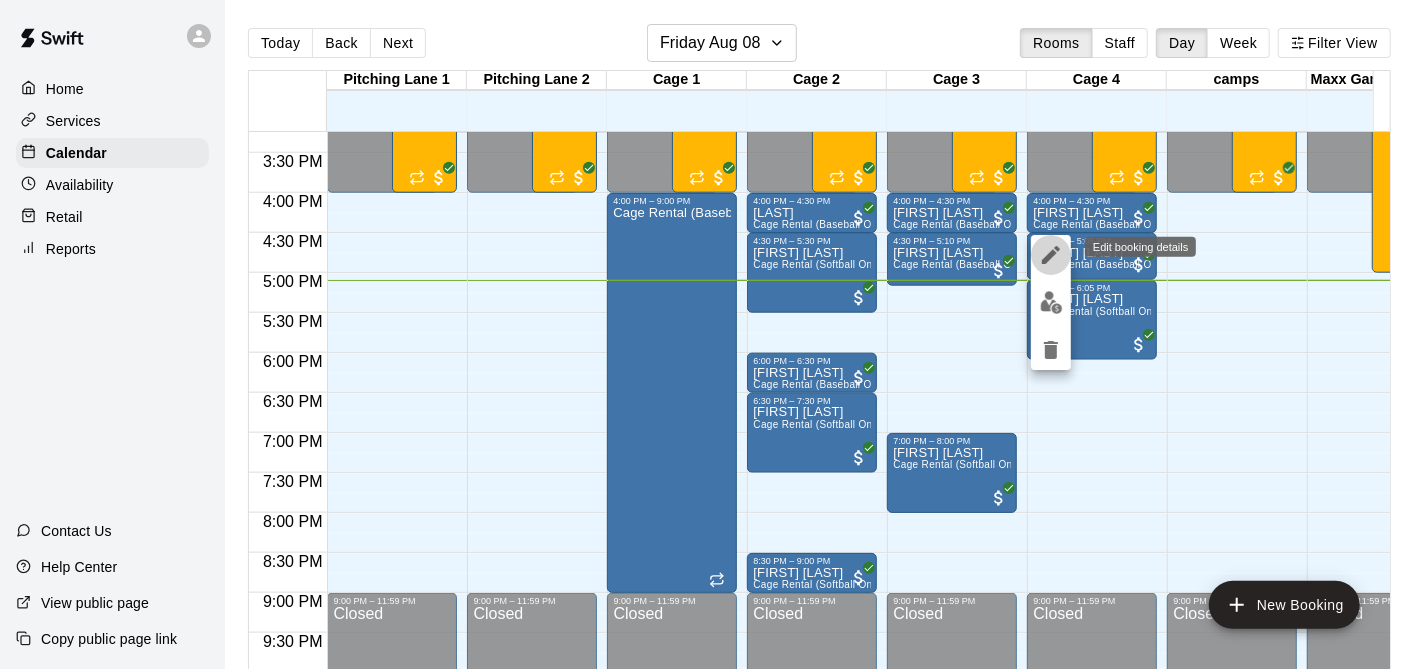 click 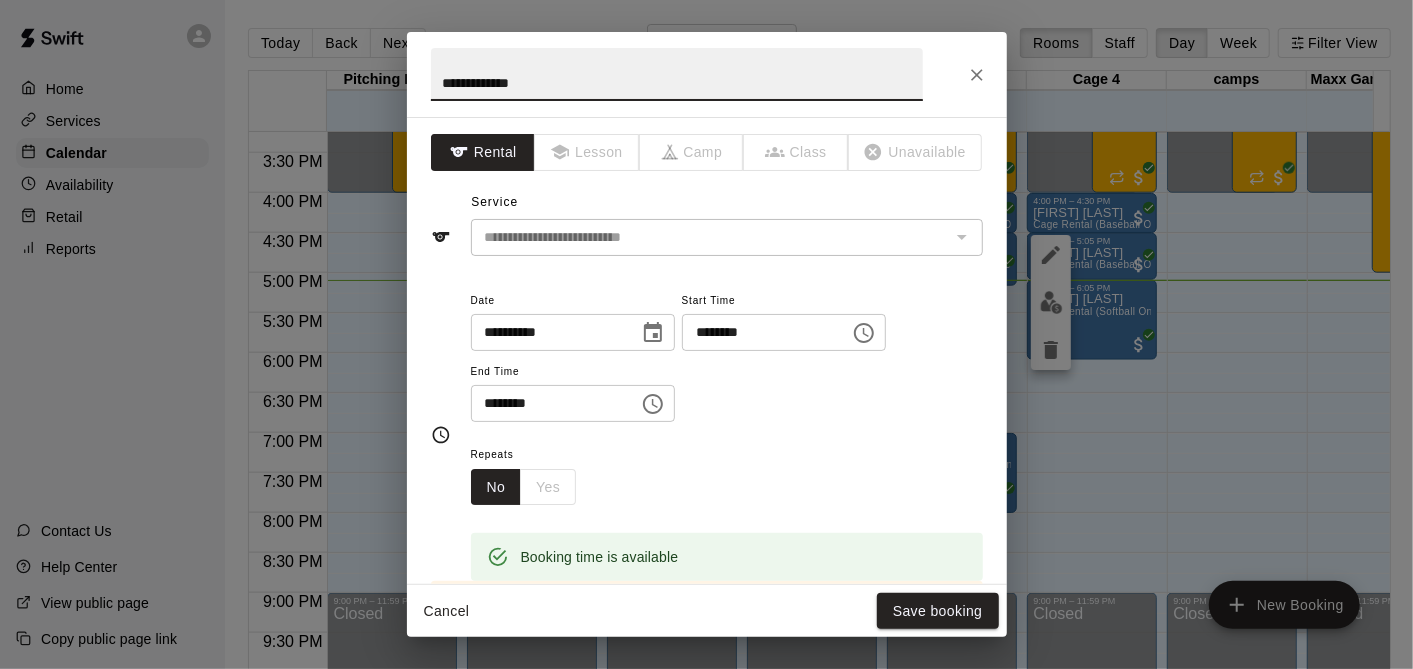 click at bounding box center [653, 404] 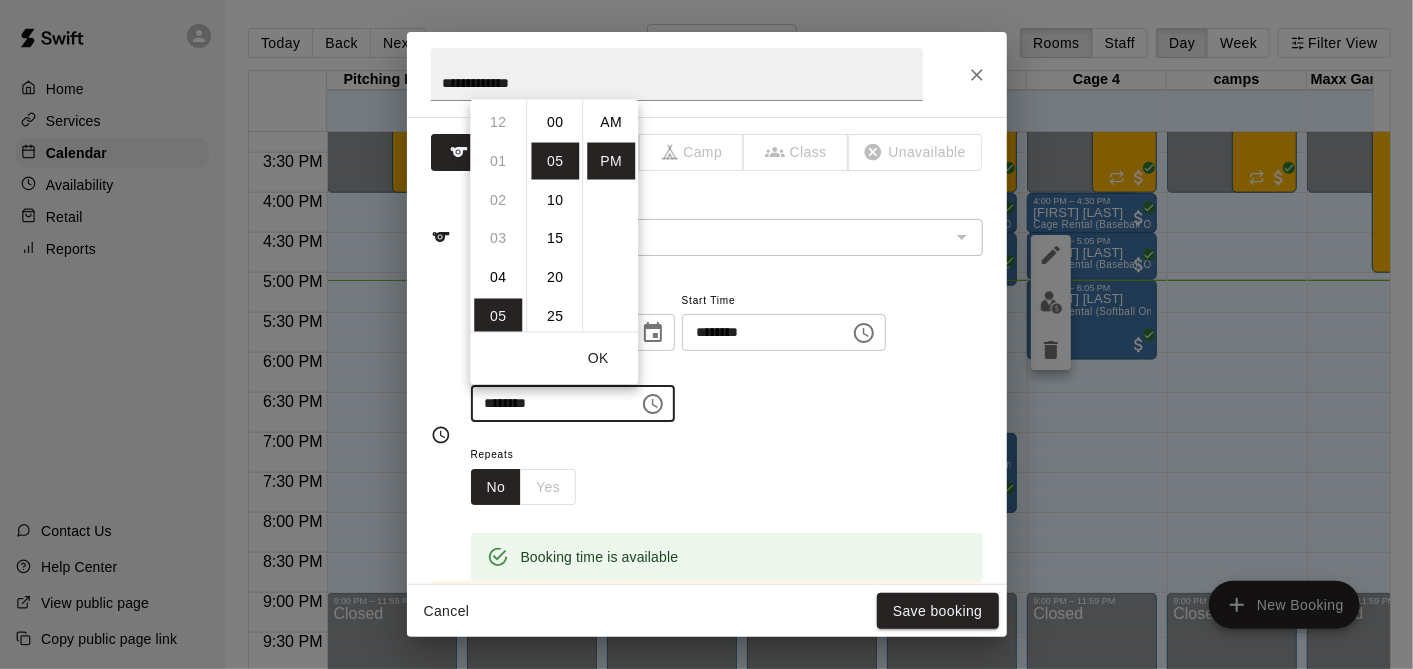 scroll, scrollTop: 194, scrollLeft: 0, axis: vertical 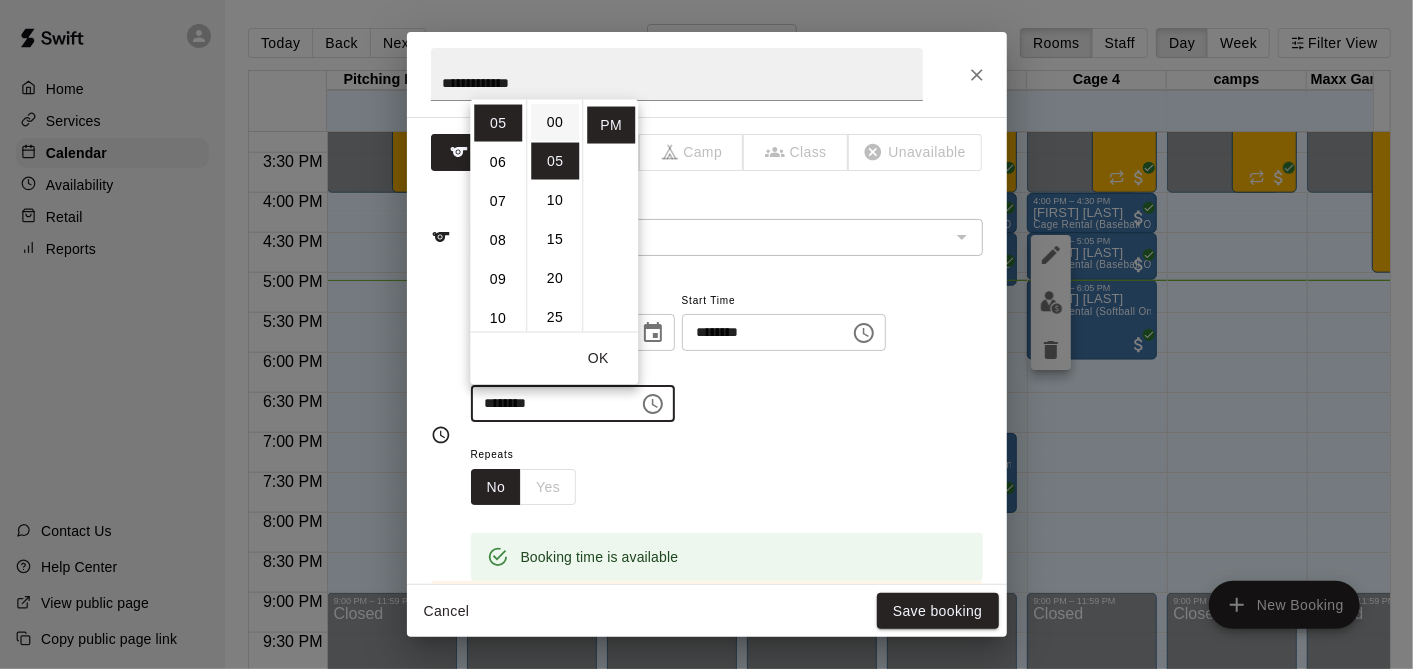 click on "00" at bounding box center (555, 121) 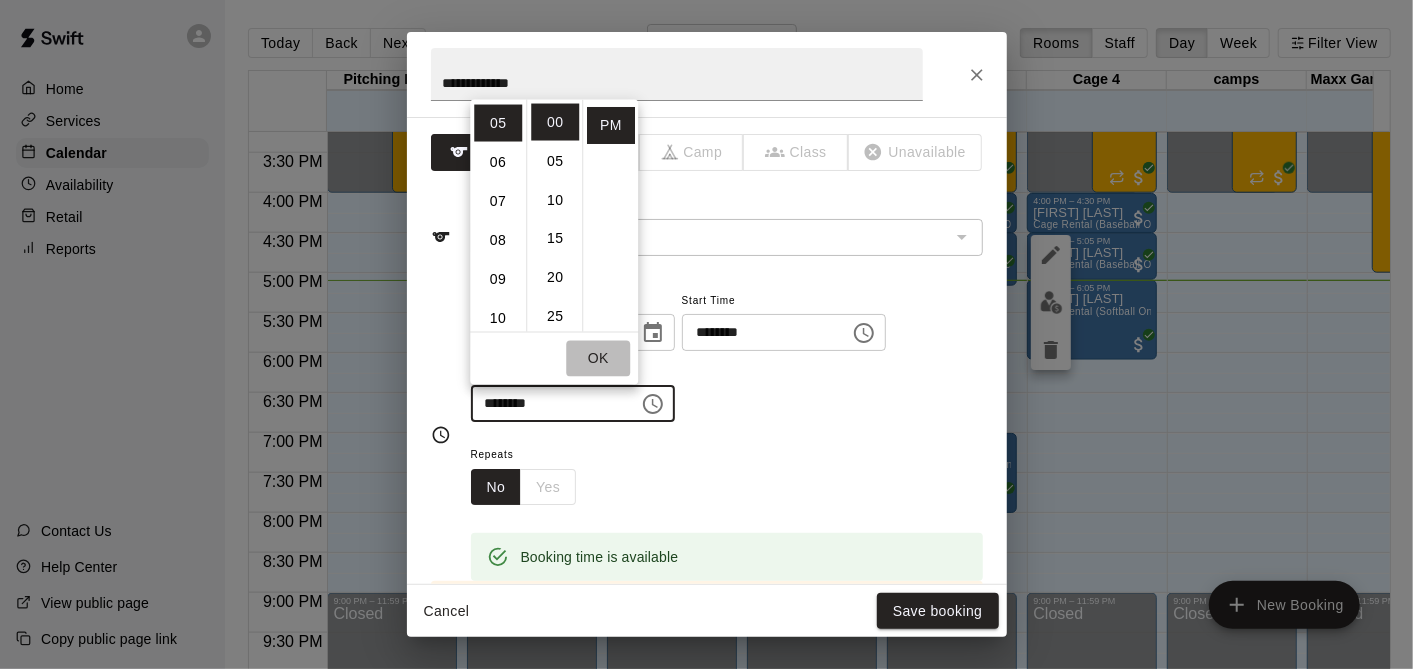click on "OK" at bounding box center [598, 358] 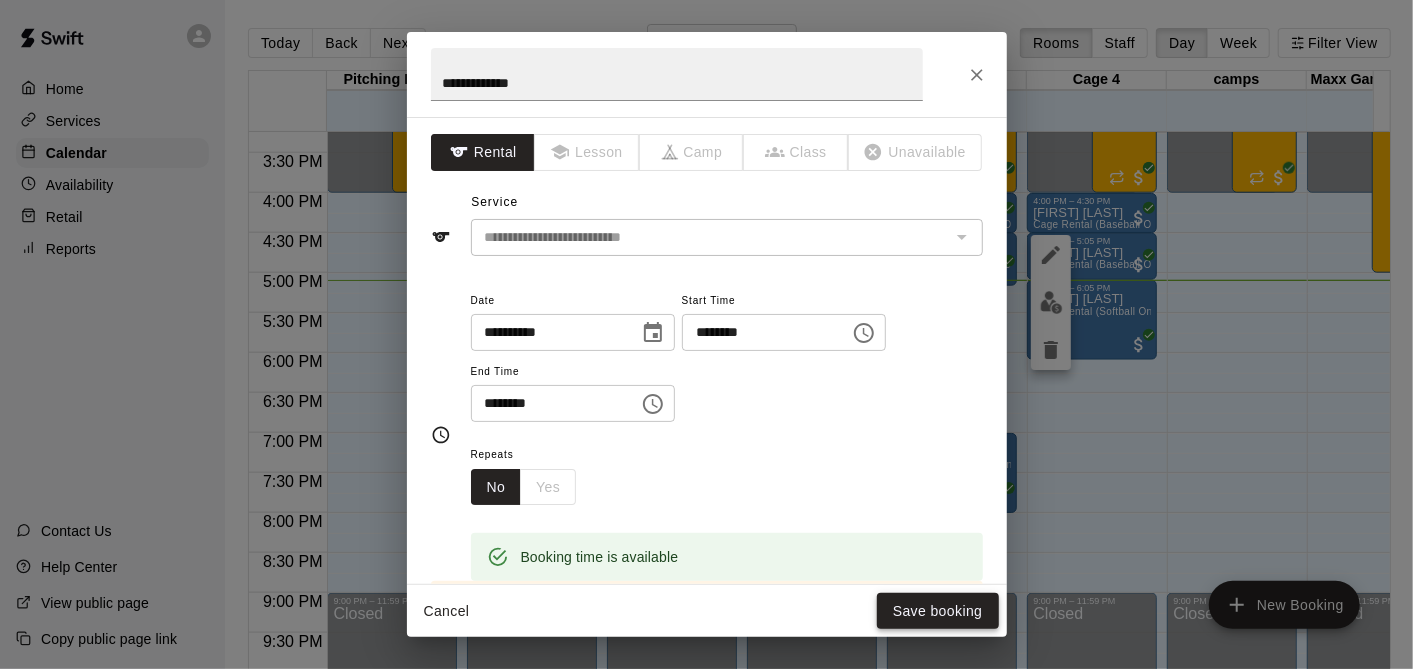 click on "Save booking" at bounding box center [938, 611] 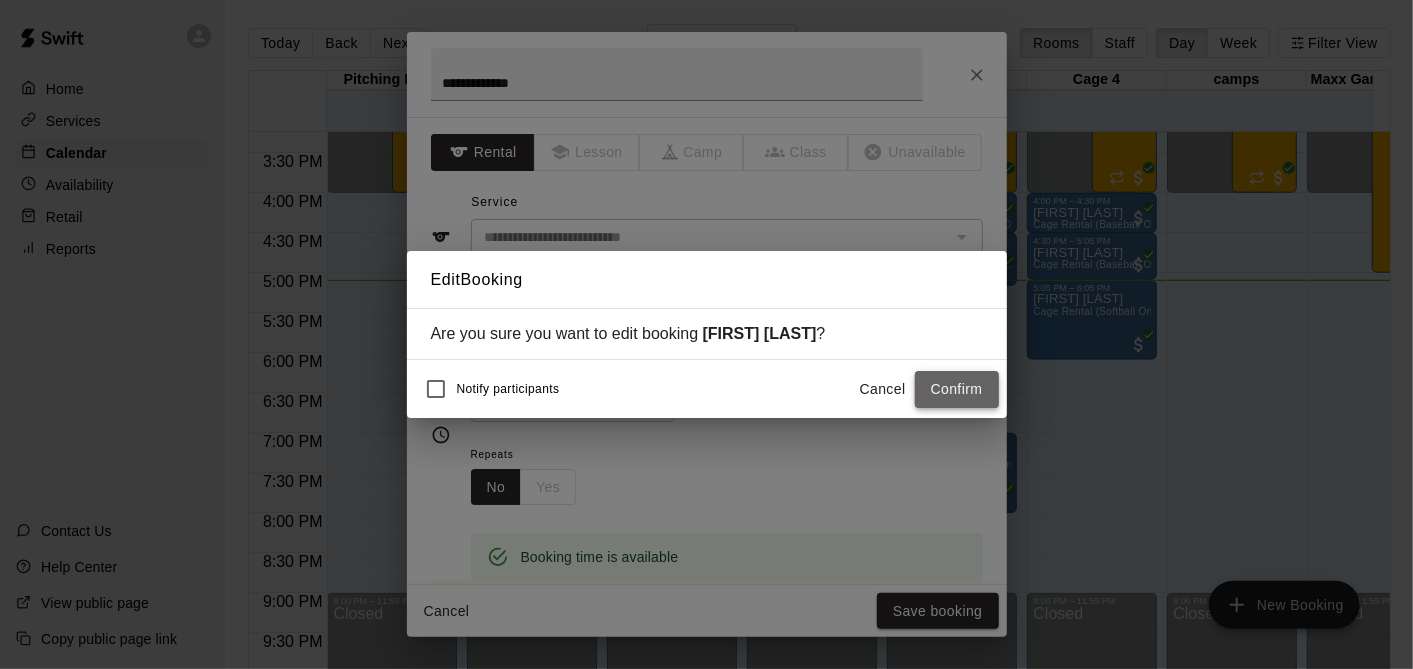click on "Confirm" at bounding box center (957, 389) 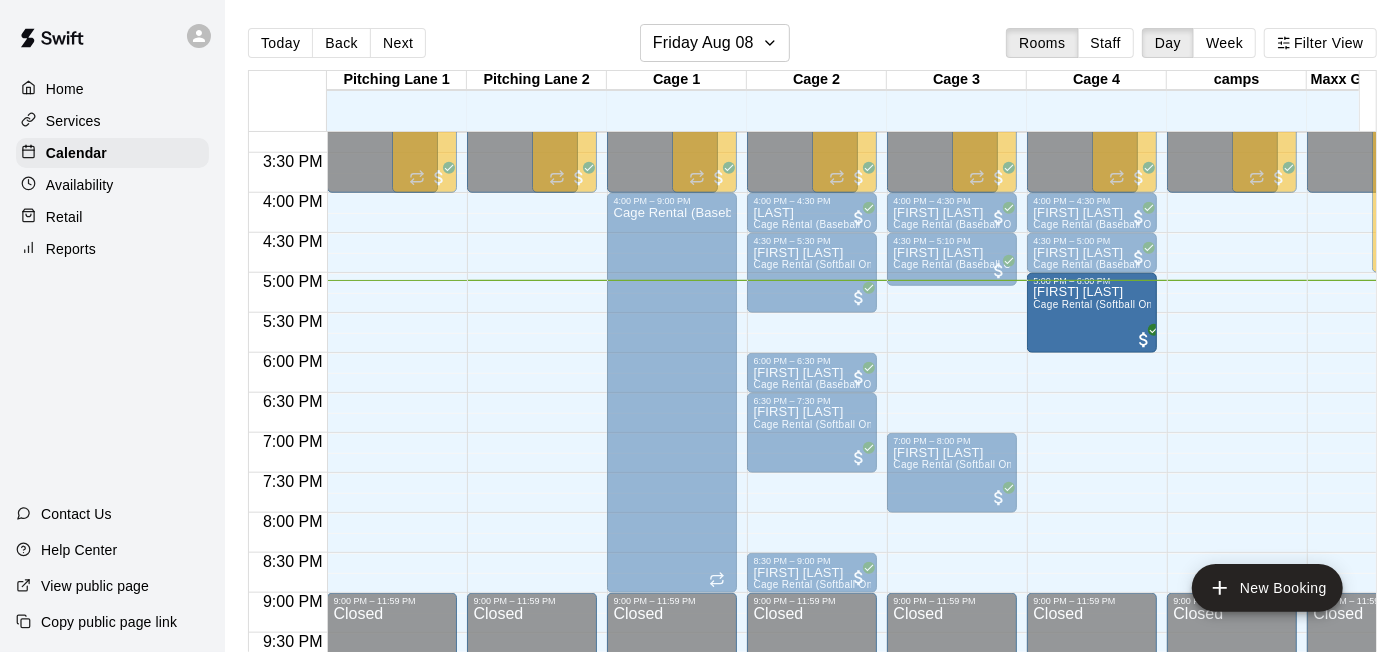 drag, startPoint x: 1051, startPoint y: 327, endPoint x: 1060, endPoint y: 334, distance: 11.401754 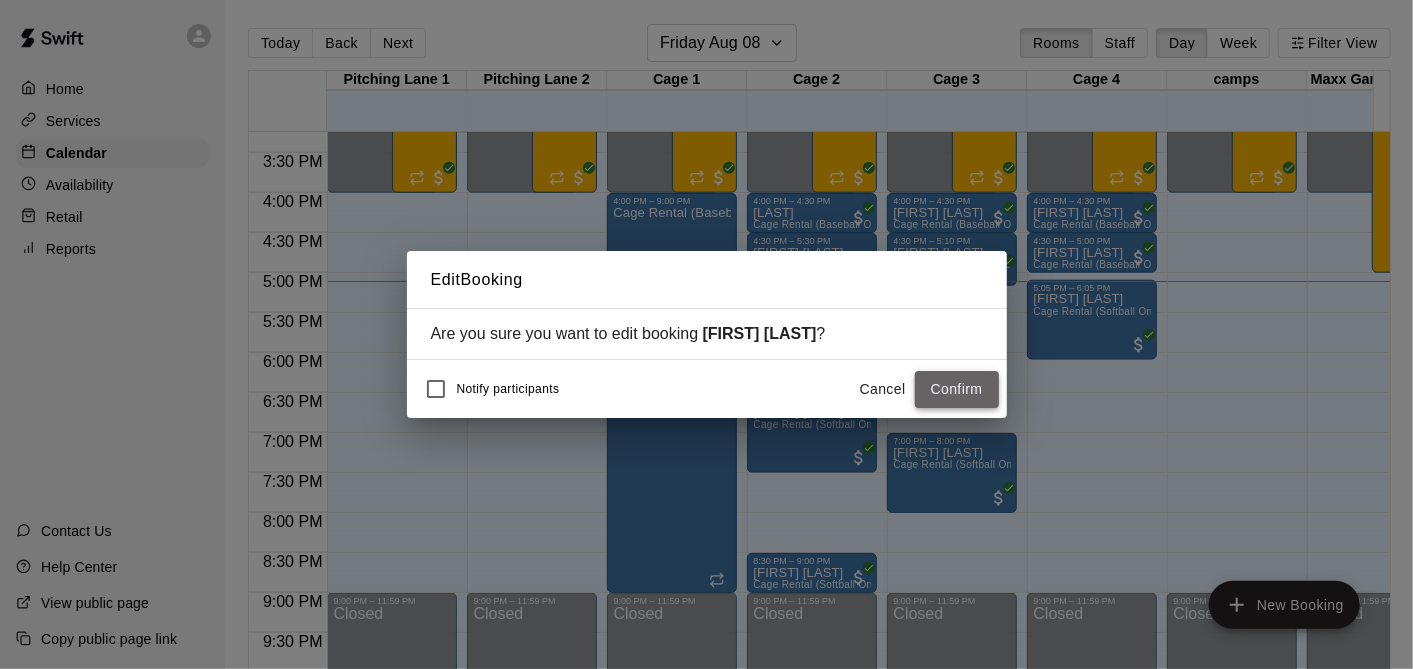click on "Confirm" at bounding box center [957, 389] 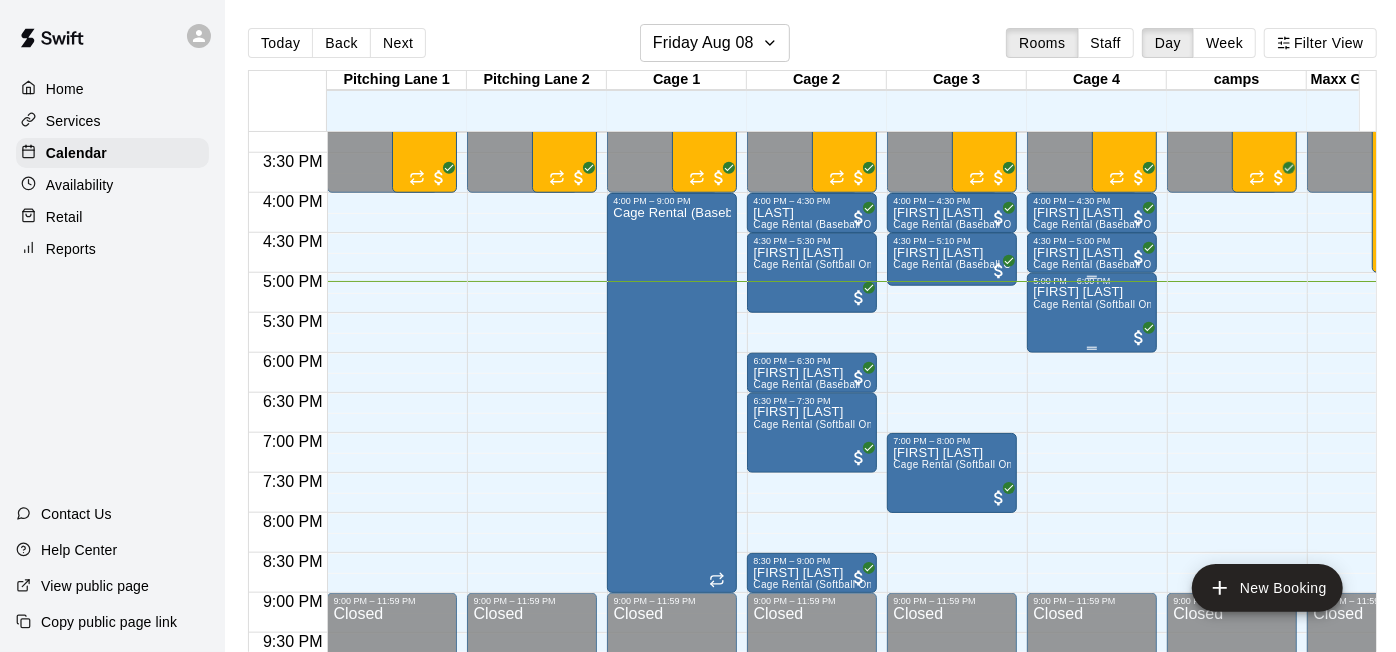 click on "Cassandra Thorkelson Cage Rental (Softball Only)" at bounding box center (1092, 612) 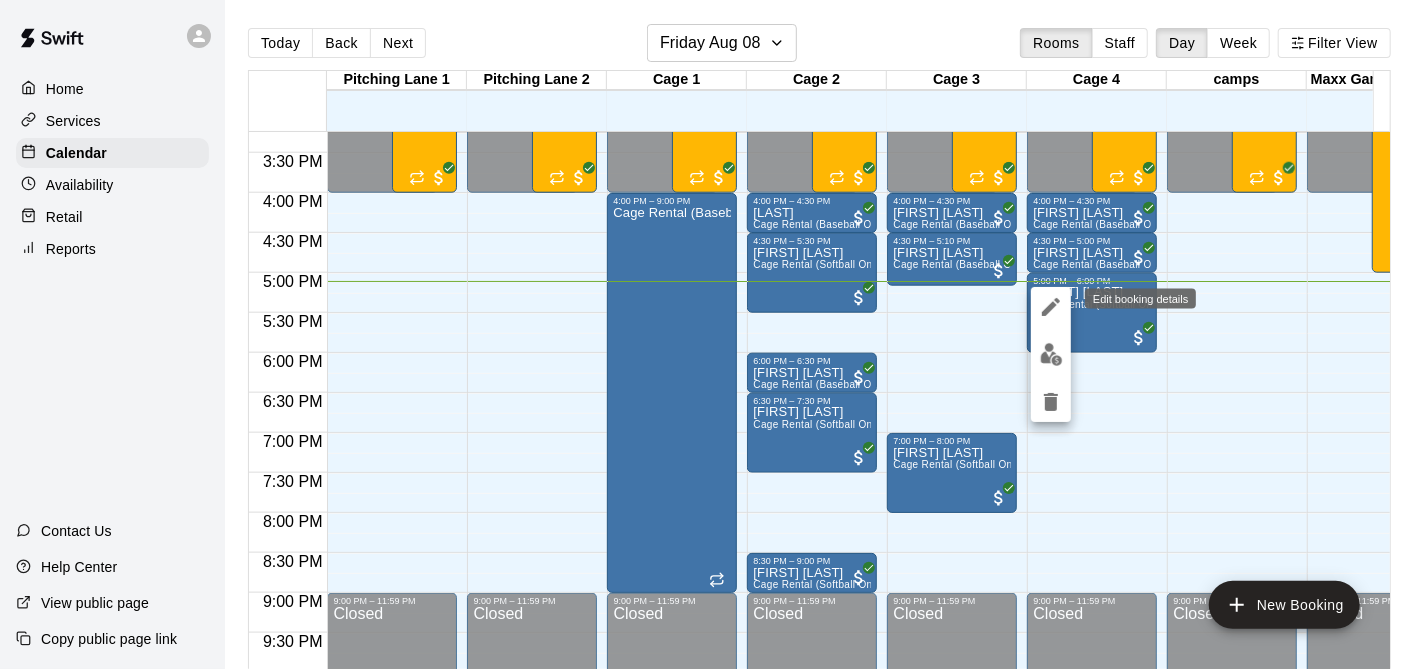click 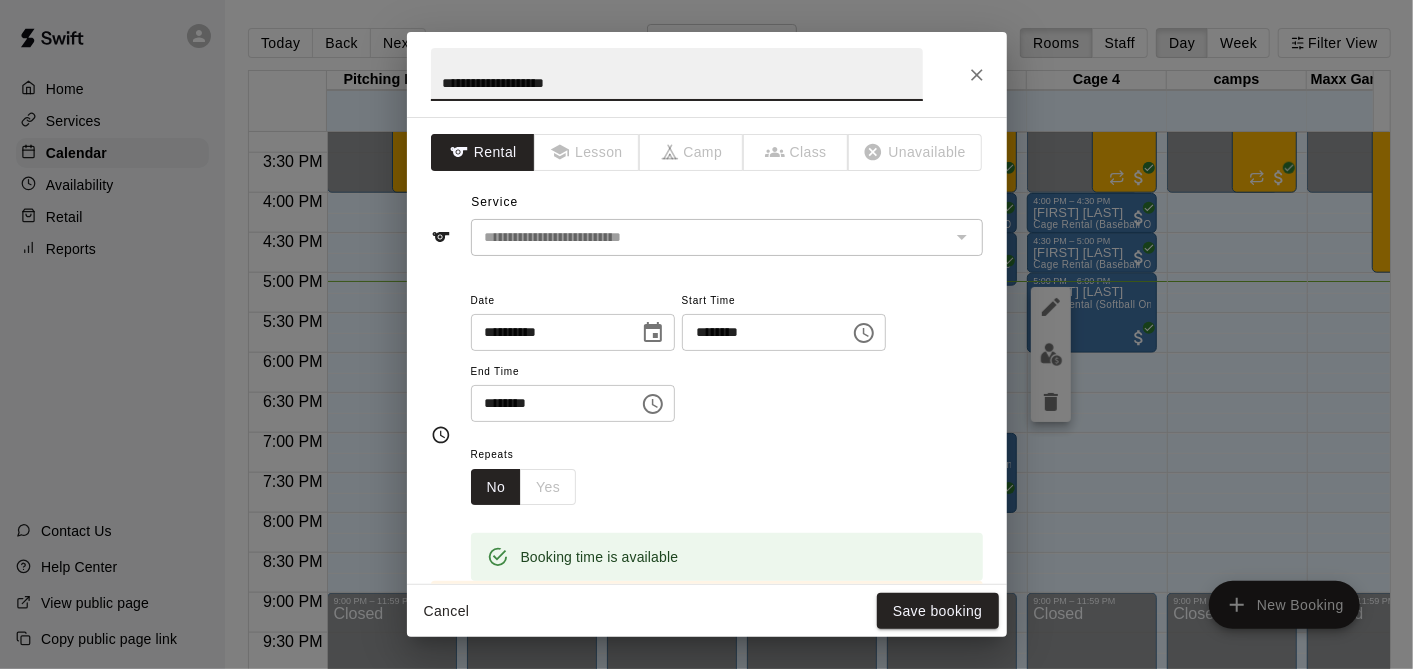 click 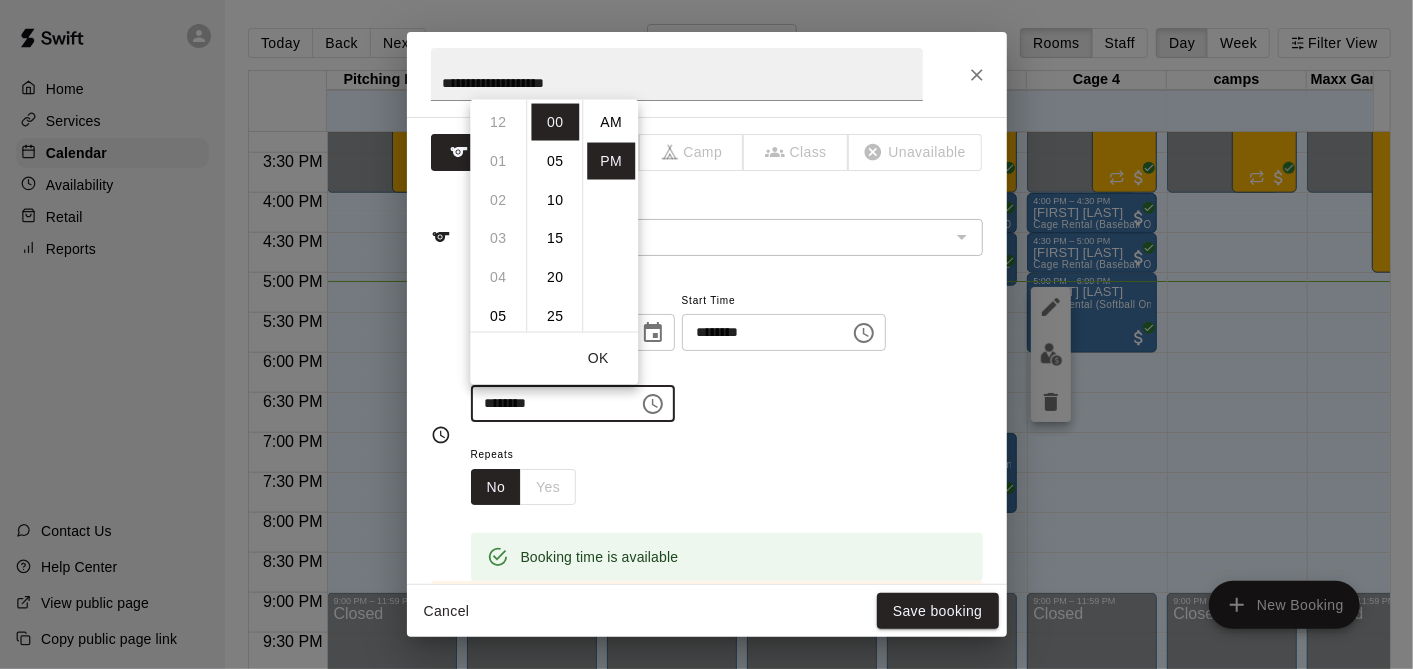 scroll, scrollTop: 234, scrollLeft: 0, axis: vertical 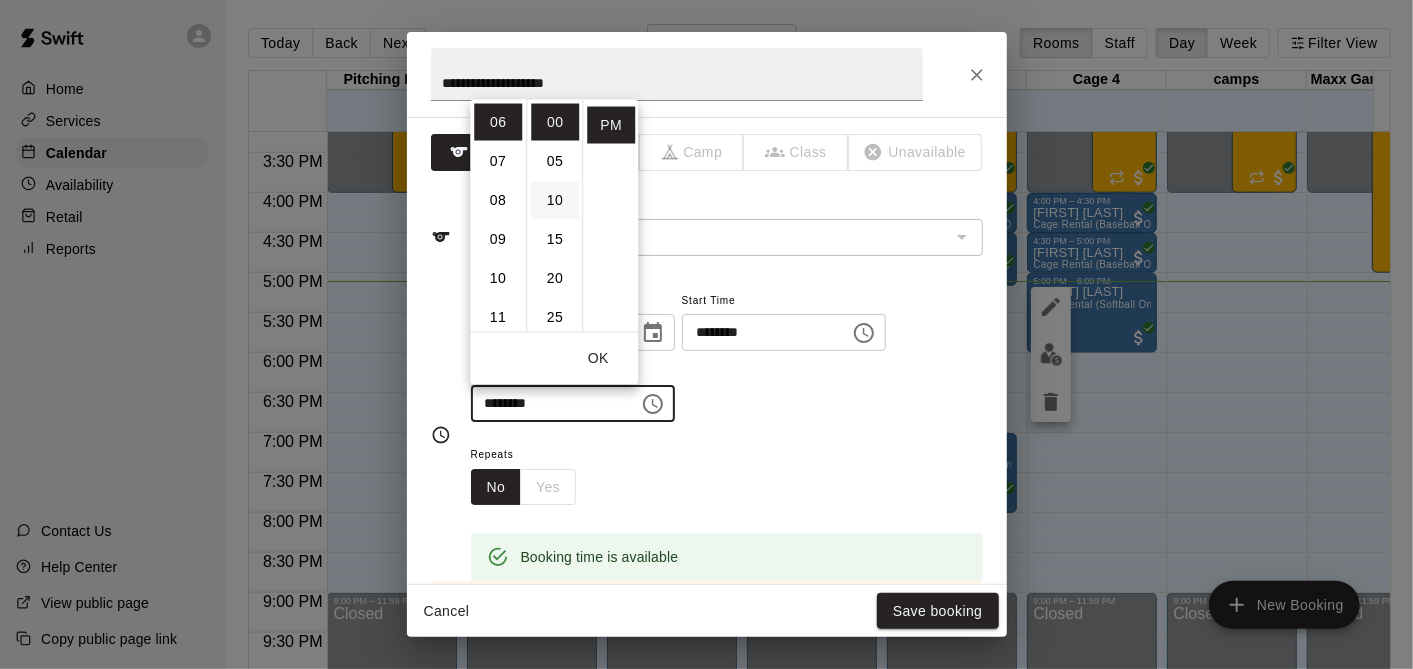 click on "10" at bounding box center [555, 199] 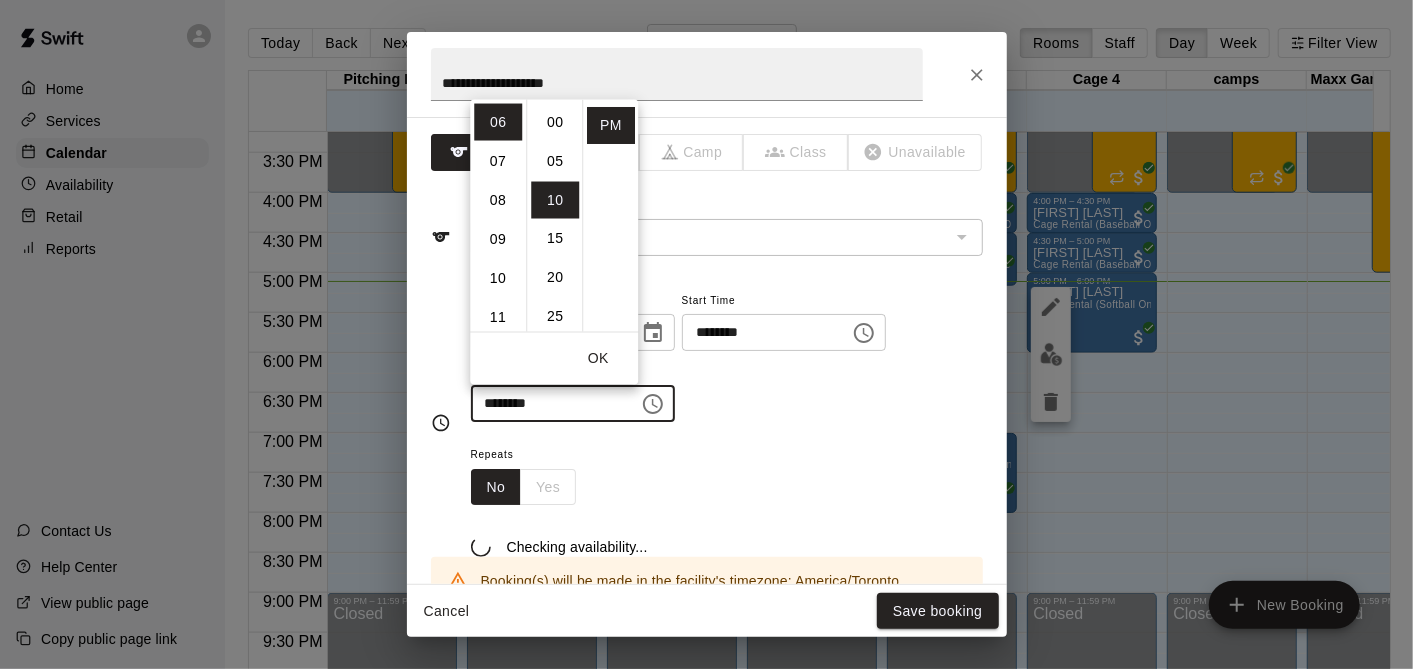 type on "********" 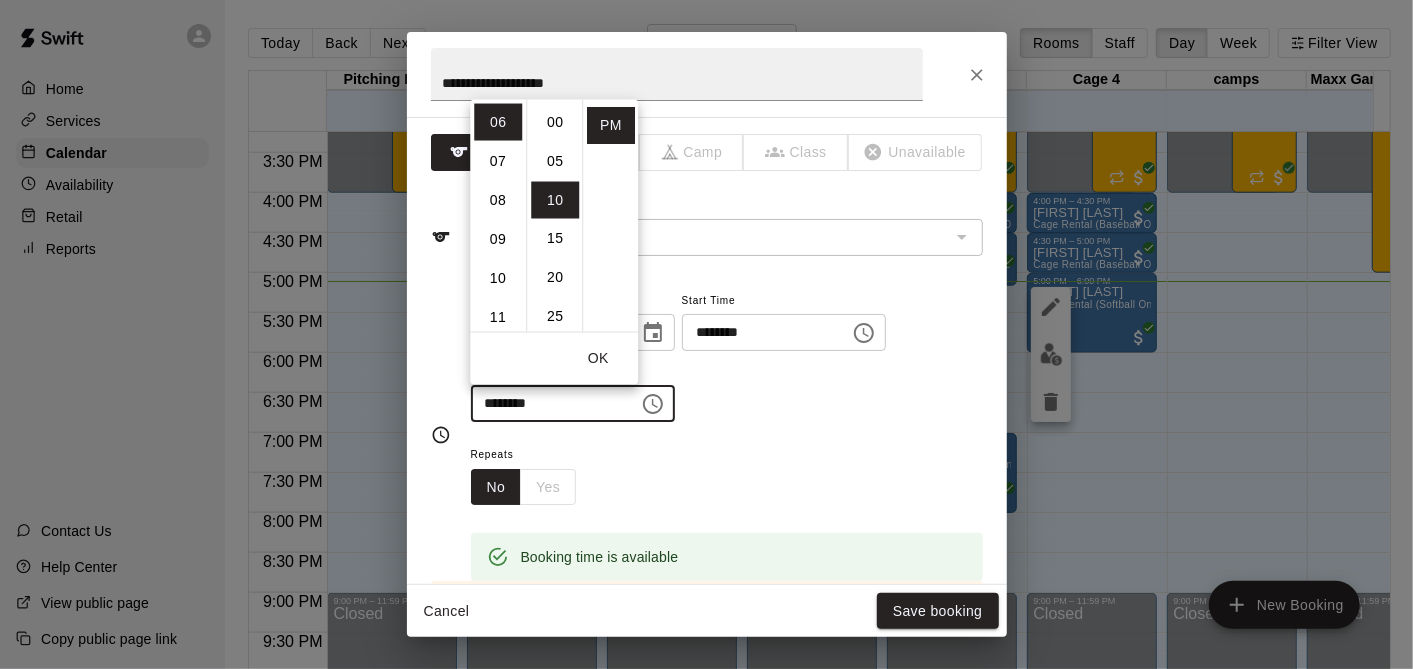 scroll, scrollTop: 77, scrollLeft: 0, axis: vertical 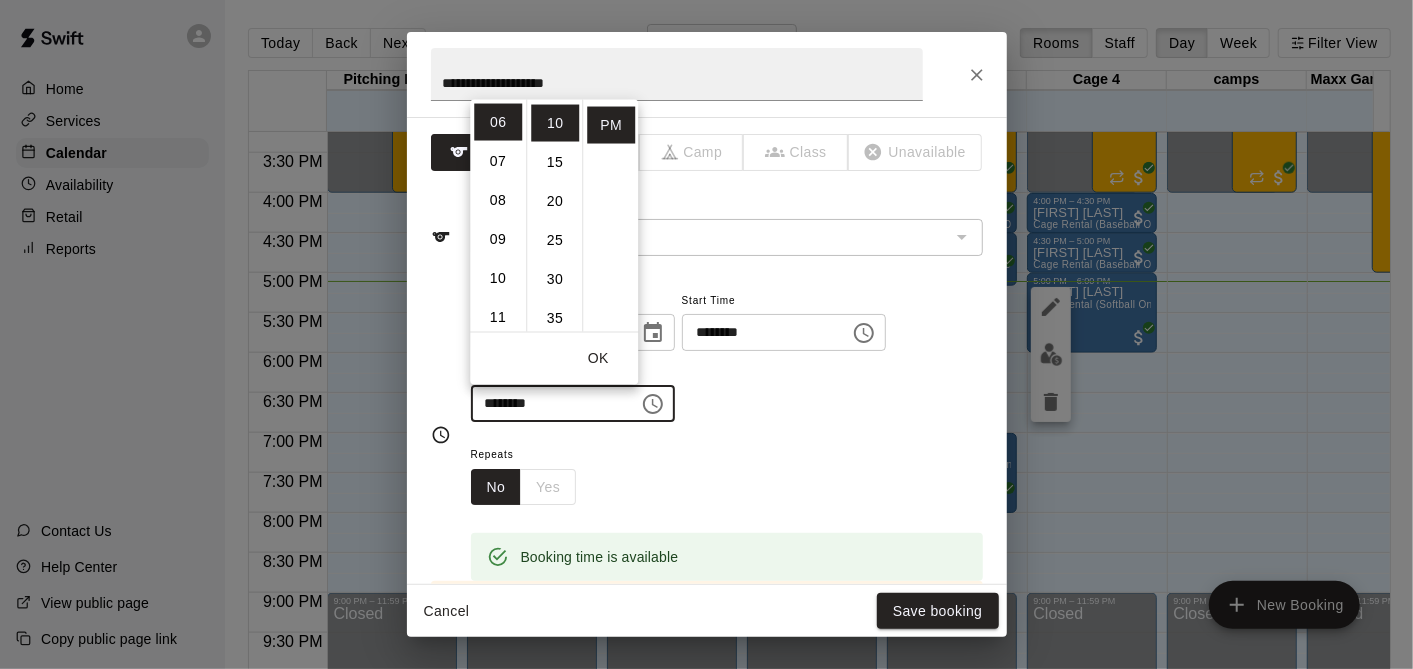 click on "OK" at bounding box center [598, 358] 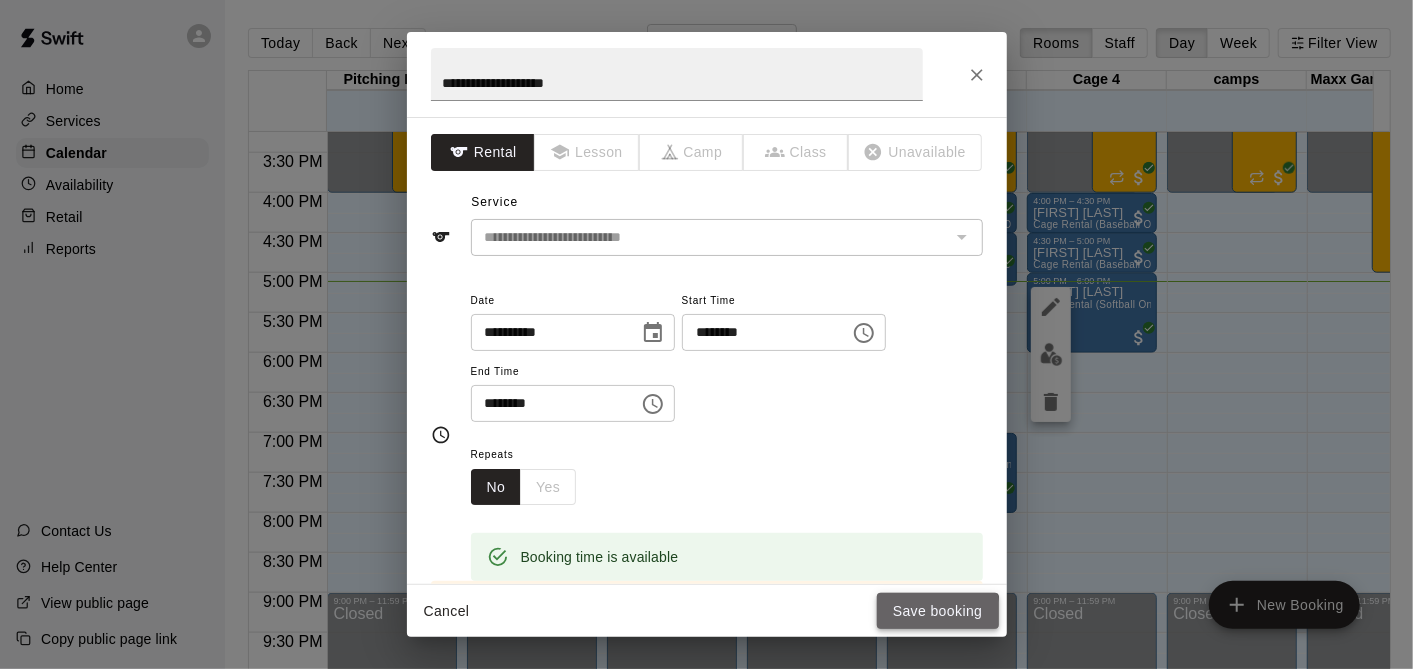 click on "Save booking" at bounding box center (938, 611) 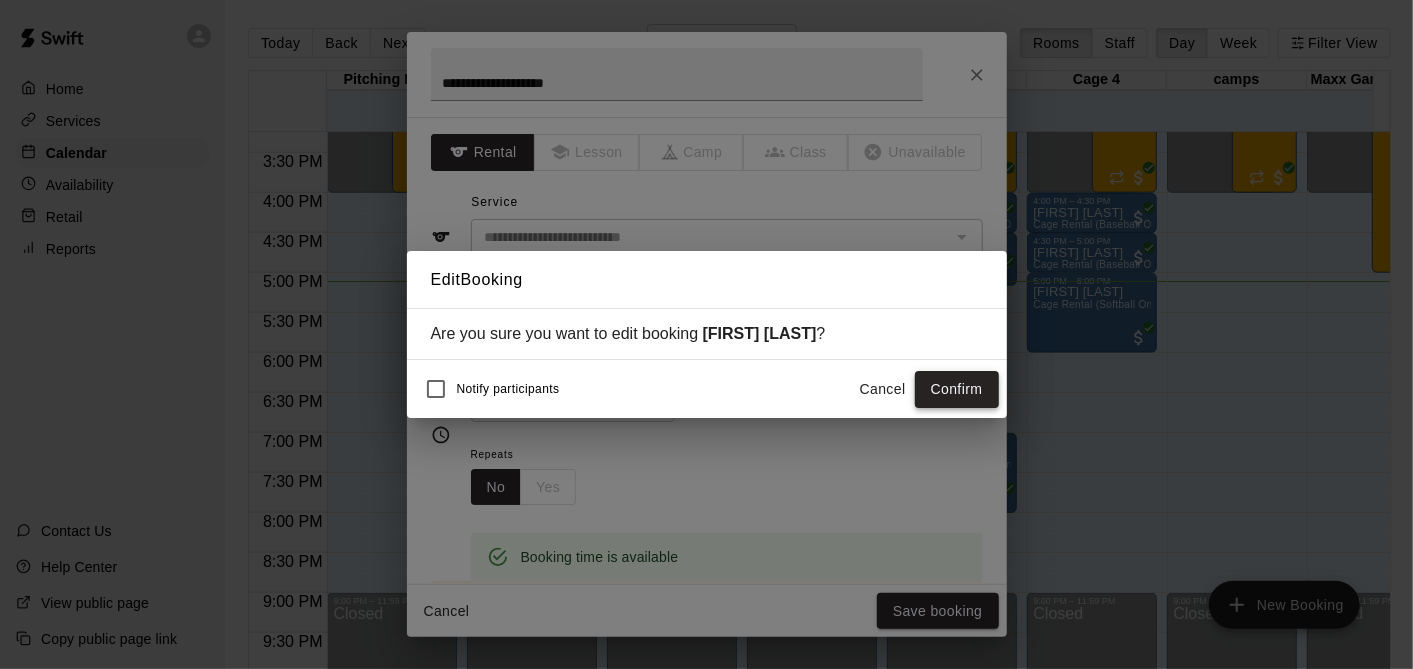 click on "Confirm" at bounding box center [957, 389] 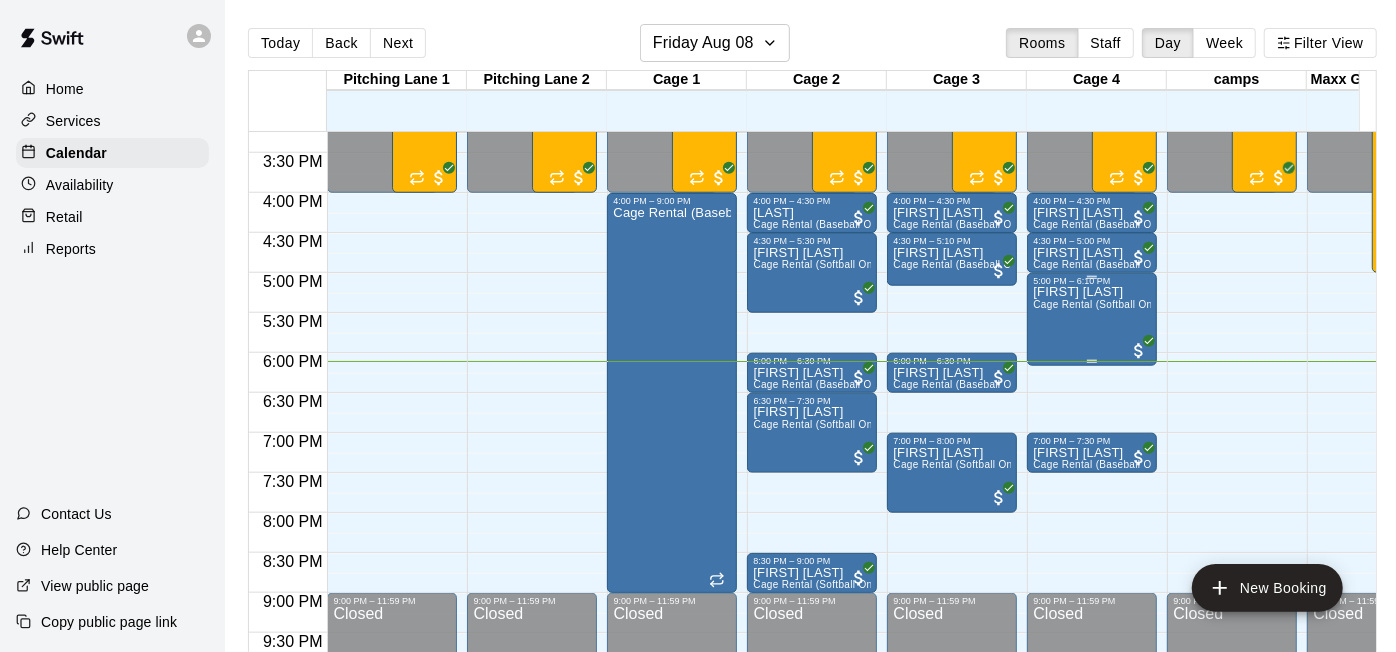 click on "Cage Rental (Softball Only)" at bounding box center (1098, 304) 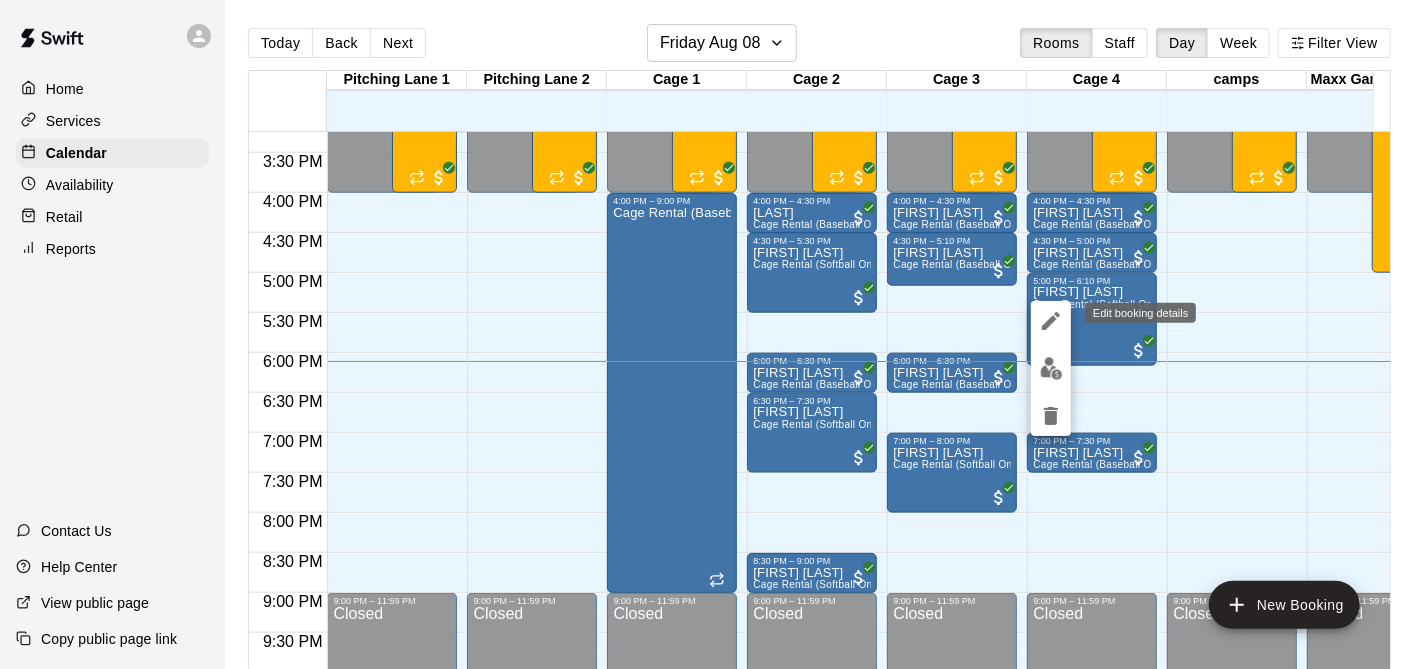 click at bounding box center (1051, 321) 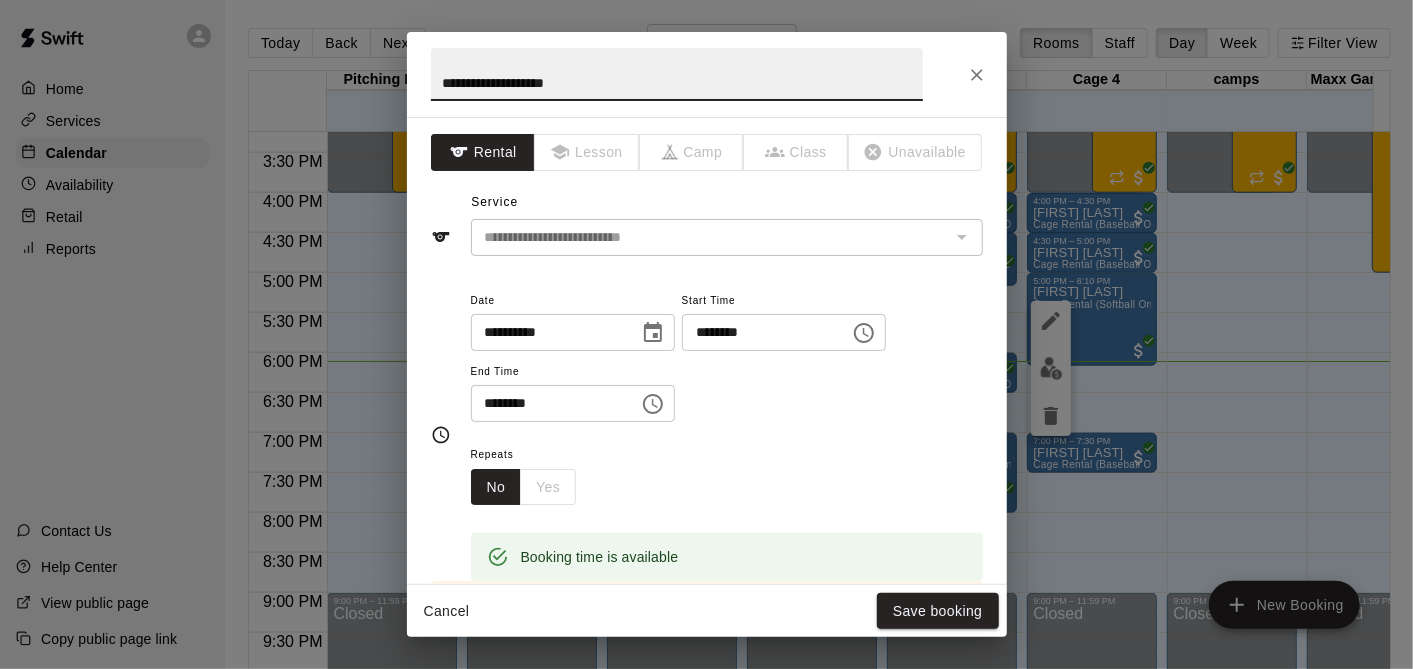 click 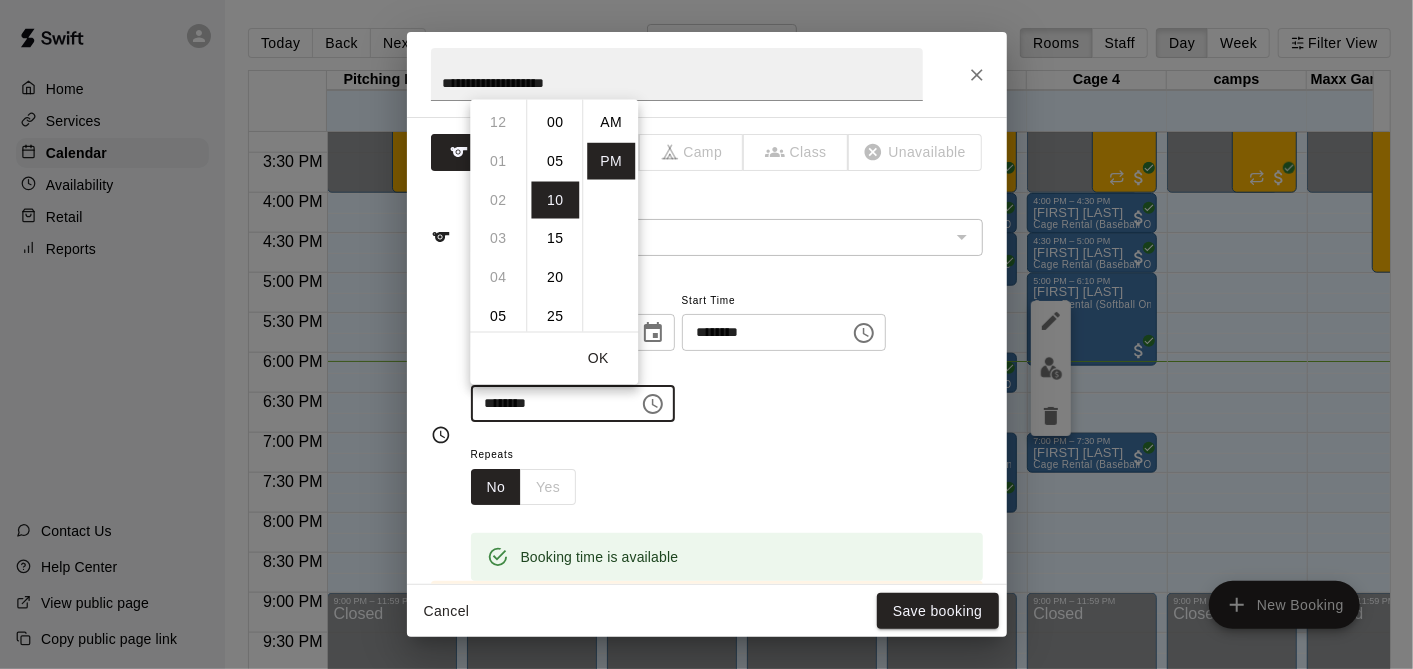 scroll, scrollTop: 234, scrollLeft: 0, axis: vertical 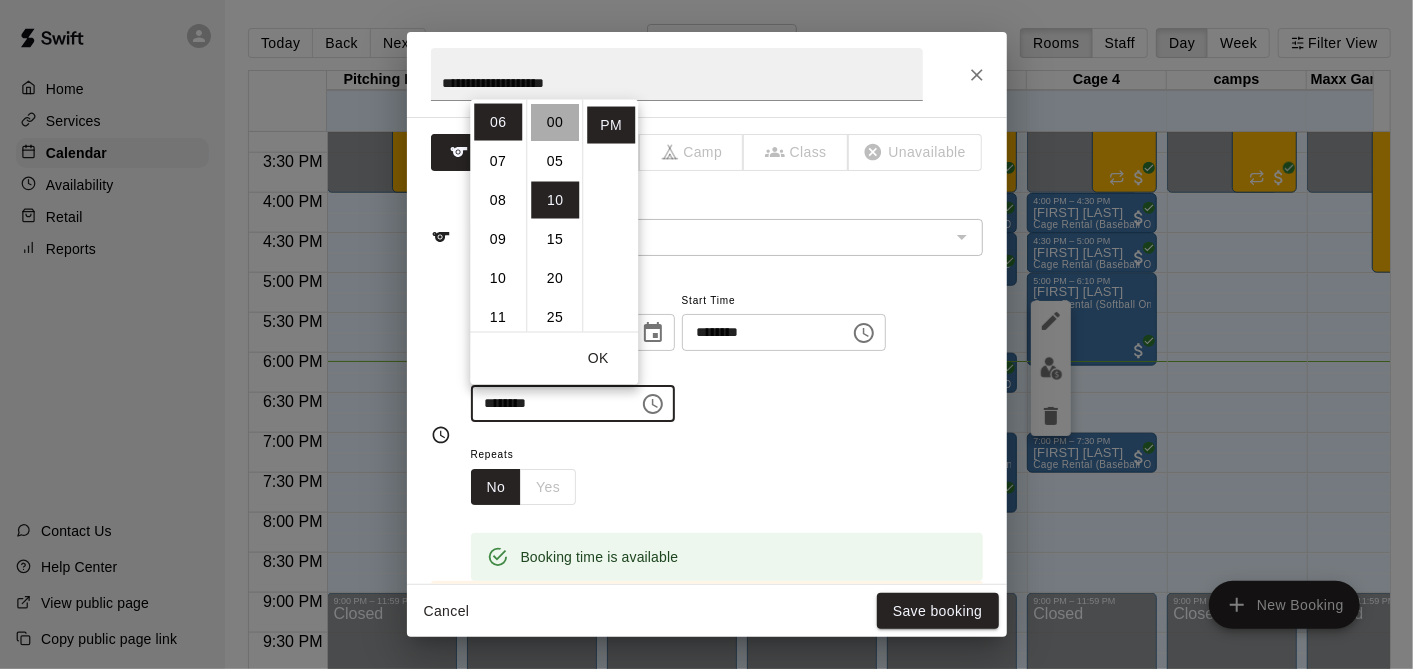 click on "00" at bounding box center (555, 121) 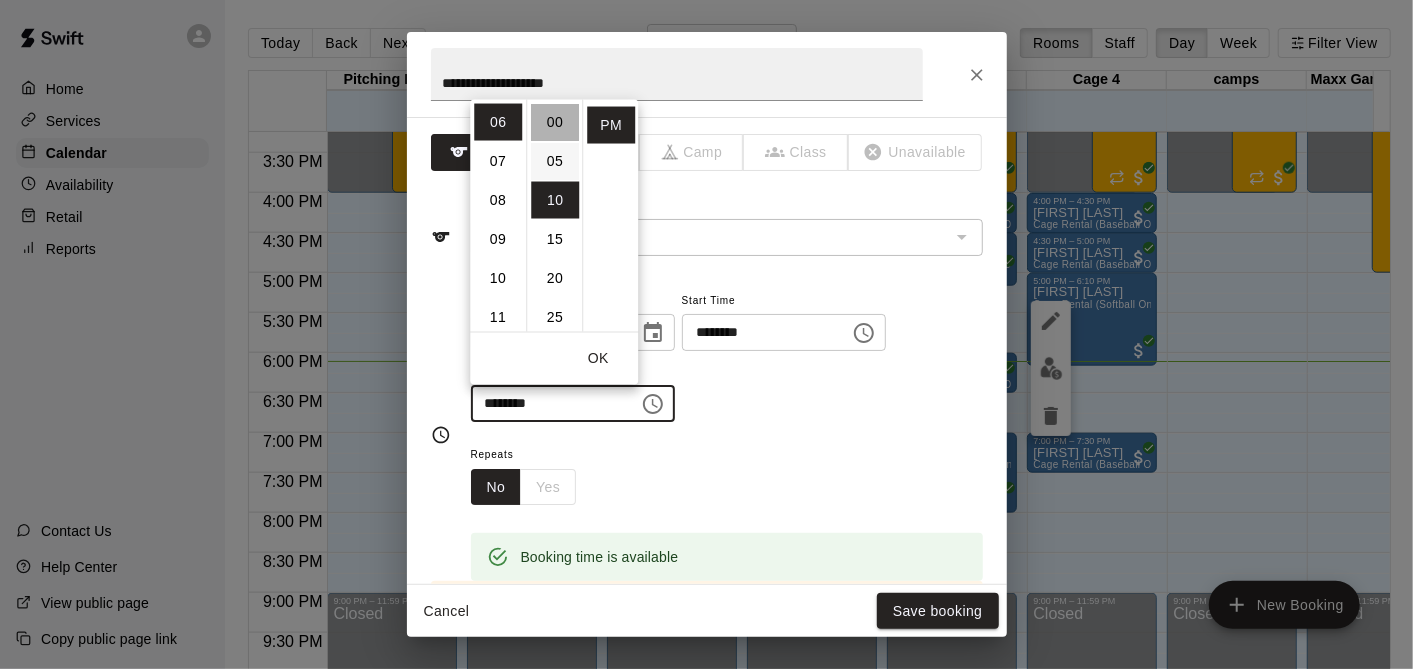 type on "********" 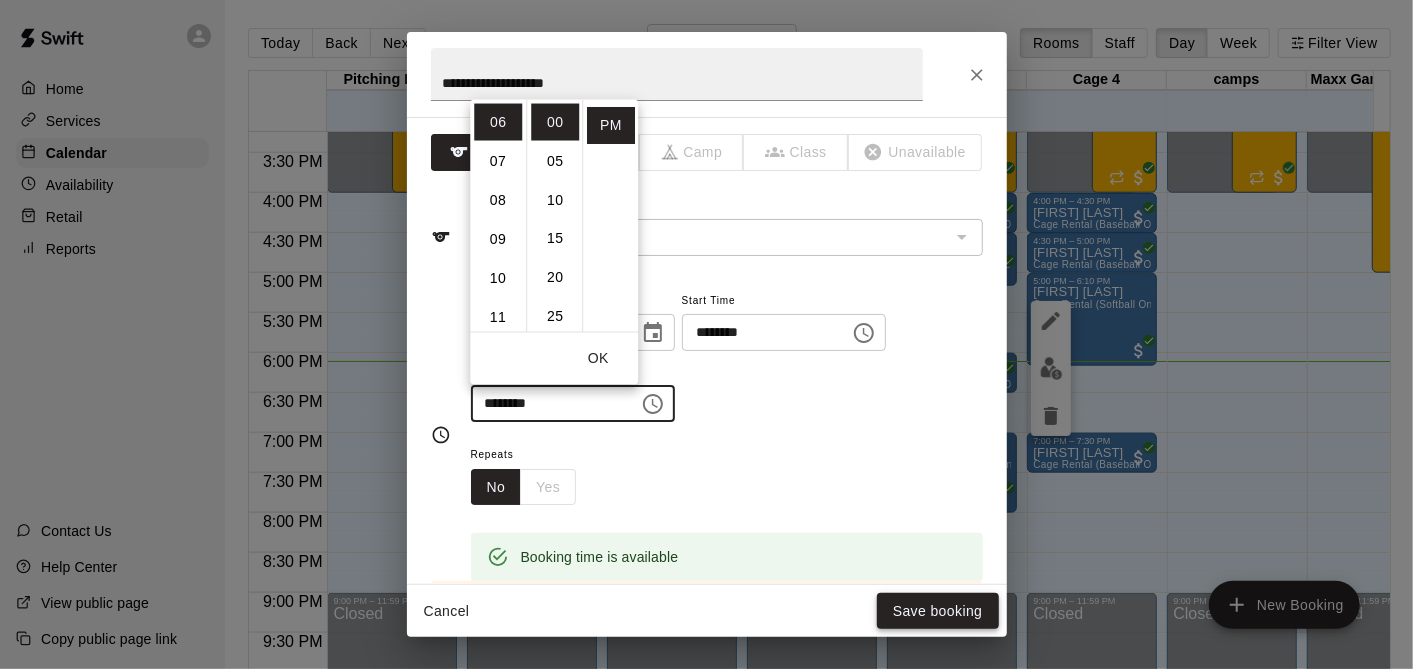 click on "Save booking" at bounding box center (938, 611) 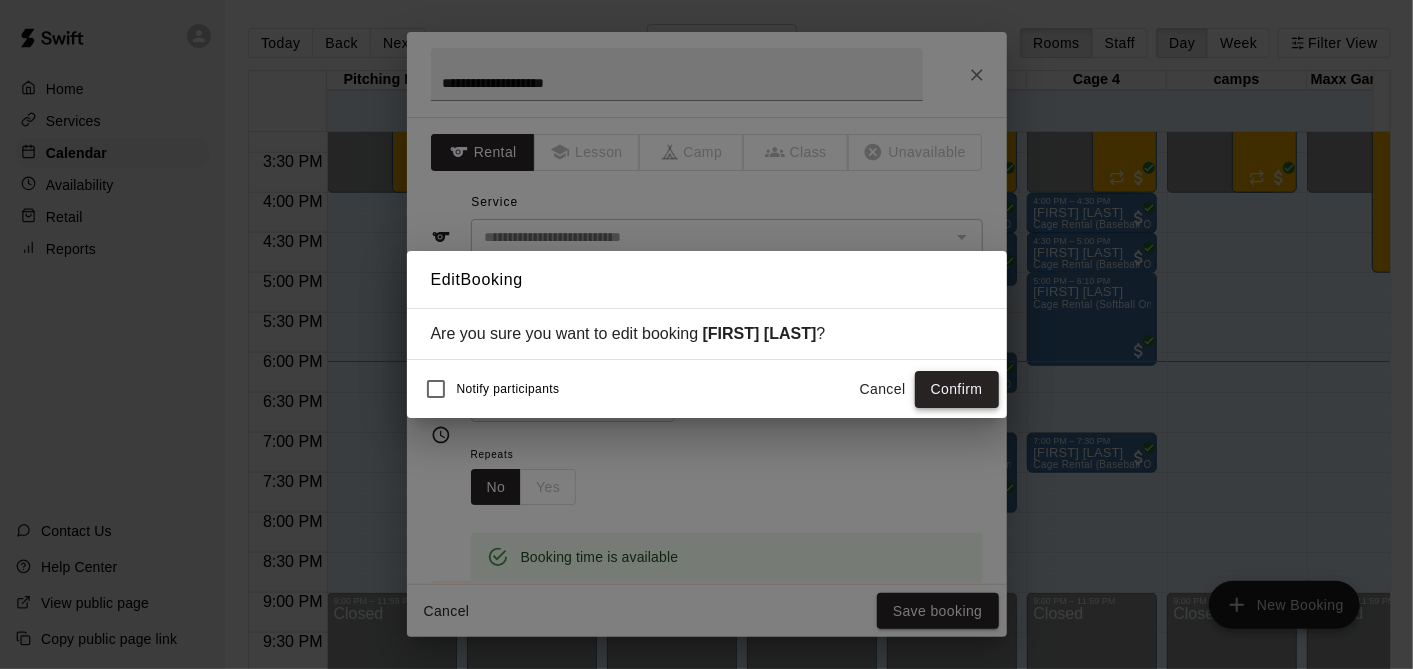 click on "Confirm" at bounding box center (957, 389) 